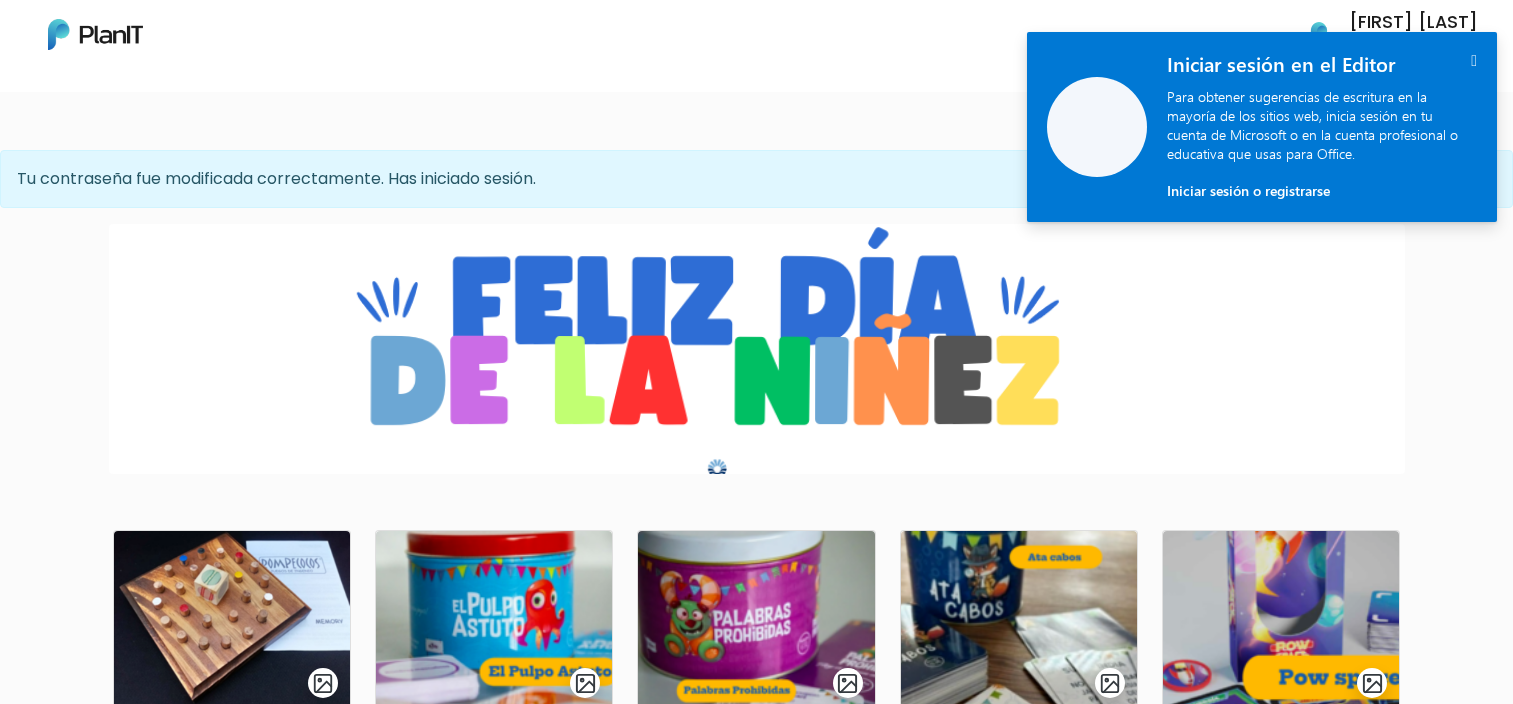 scroll, scrollTop: 0, scrollLeft: 0, axis: both 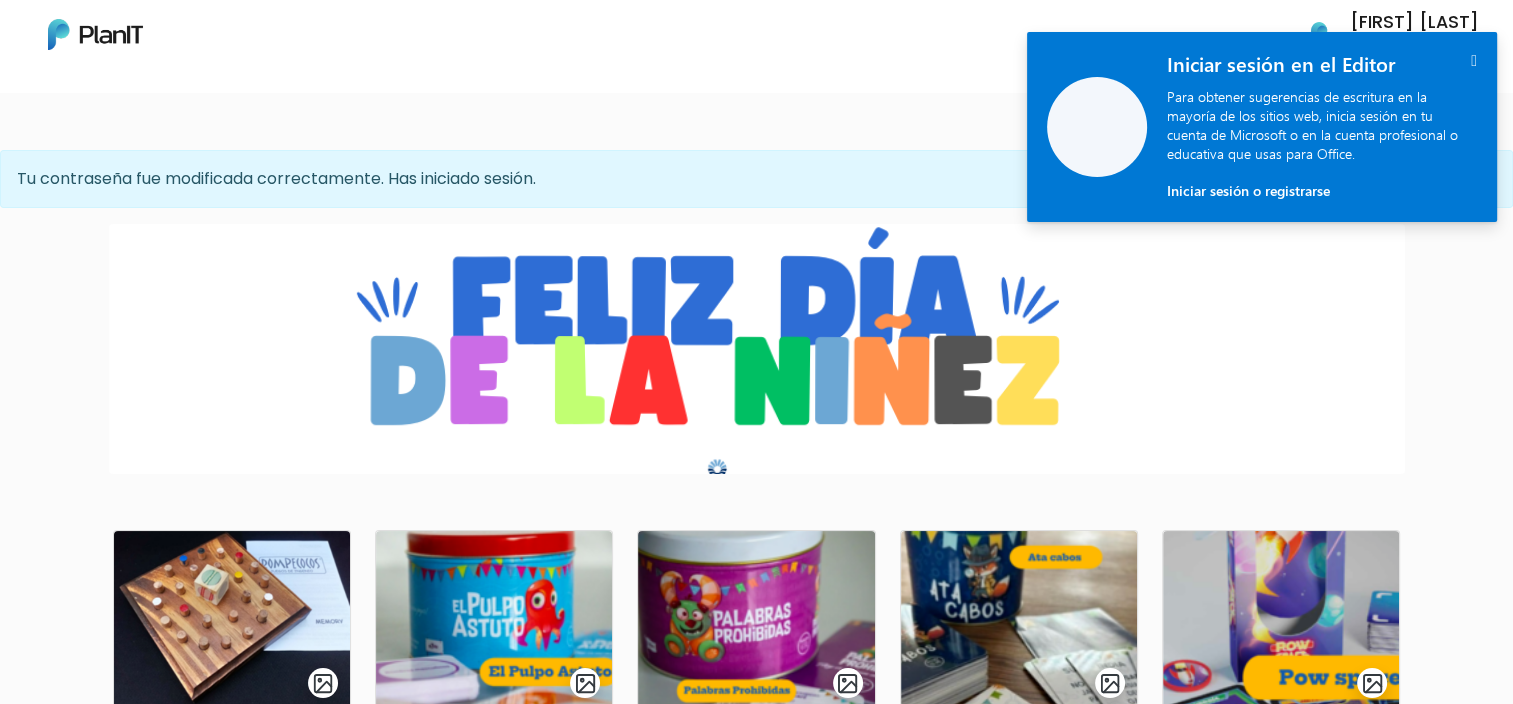 click on "" at bounding box center (1474, 60) 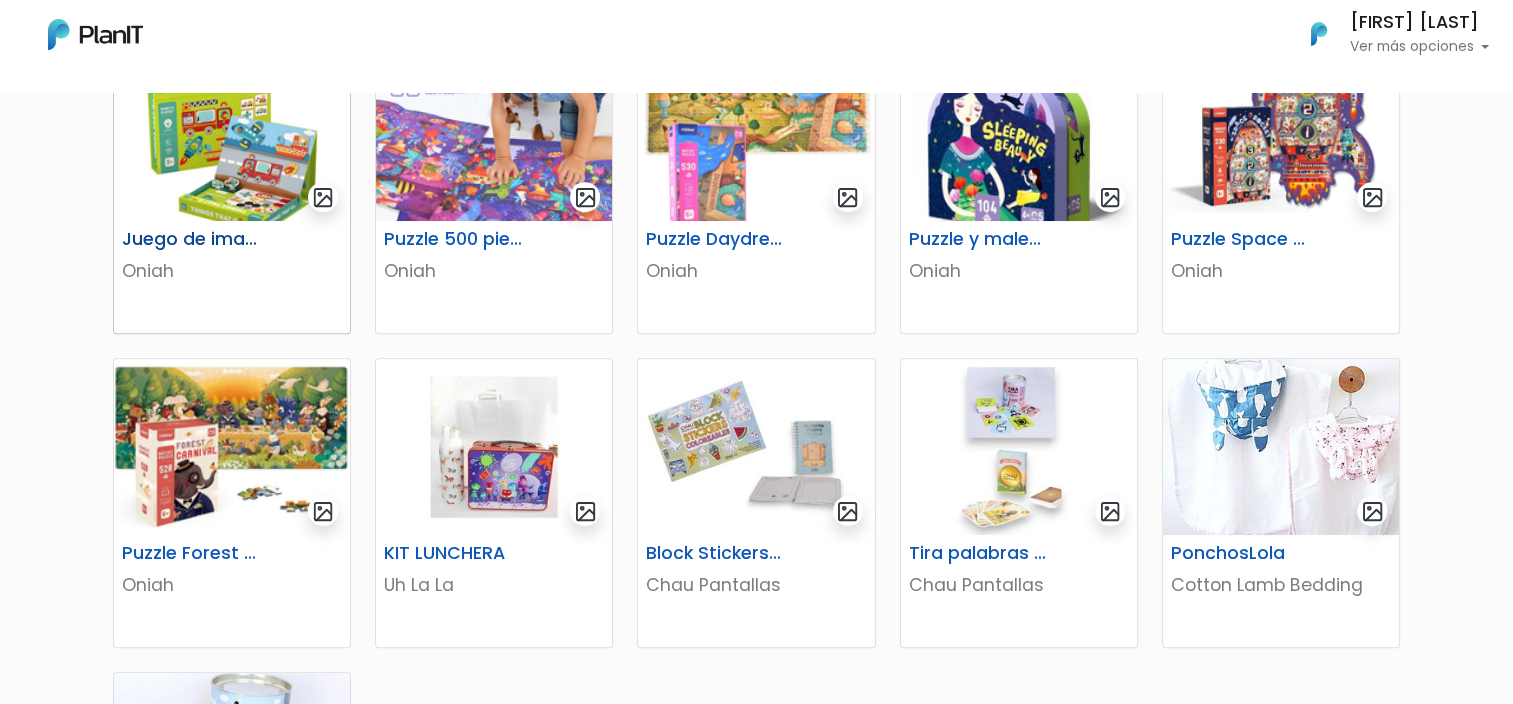scroll, scrollTop: 900, scrollLeft: 0, axis: vertical 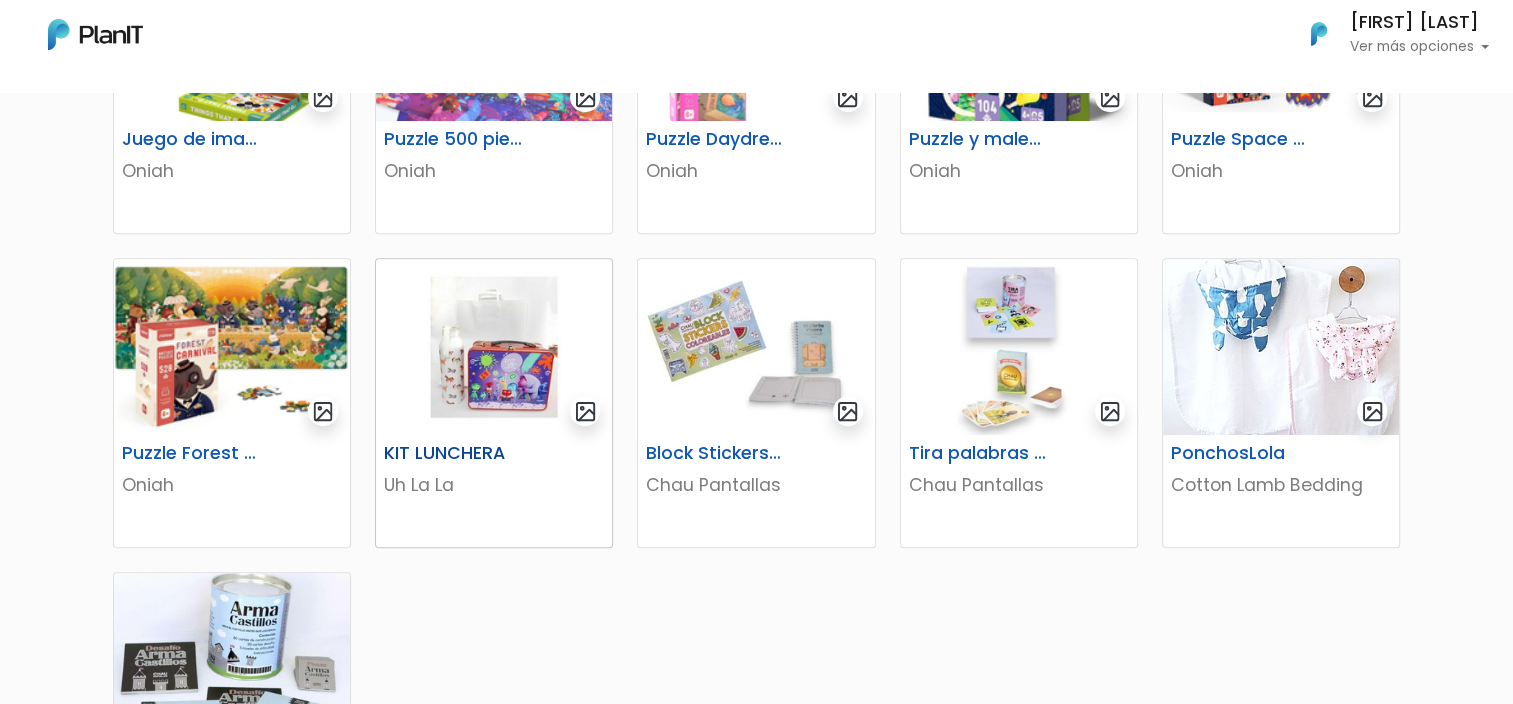 click at bounding box center (494, 347) 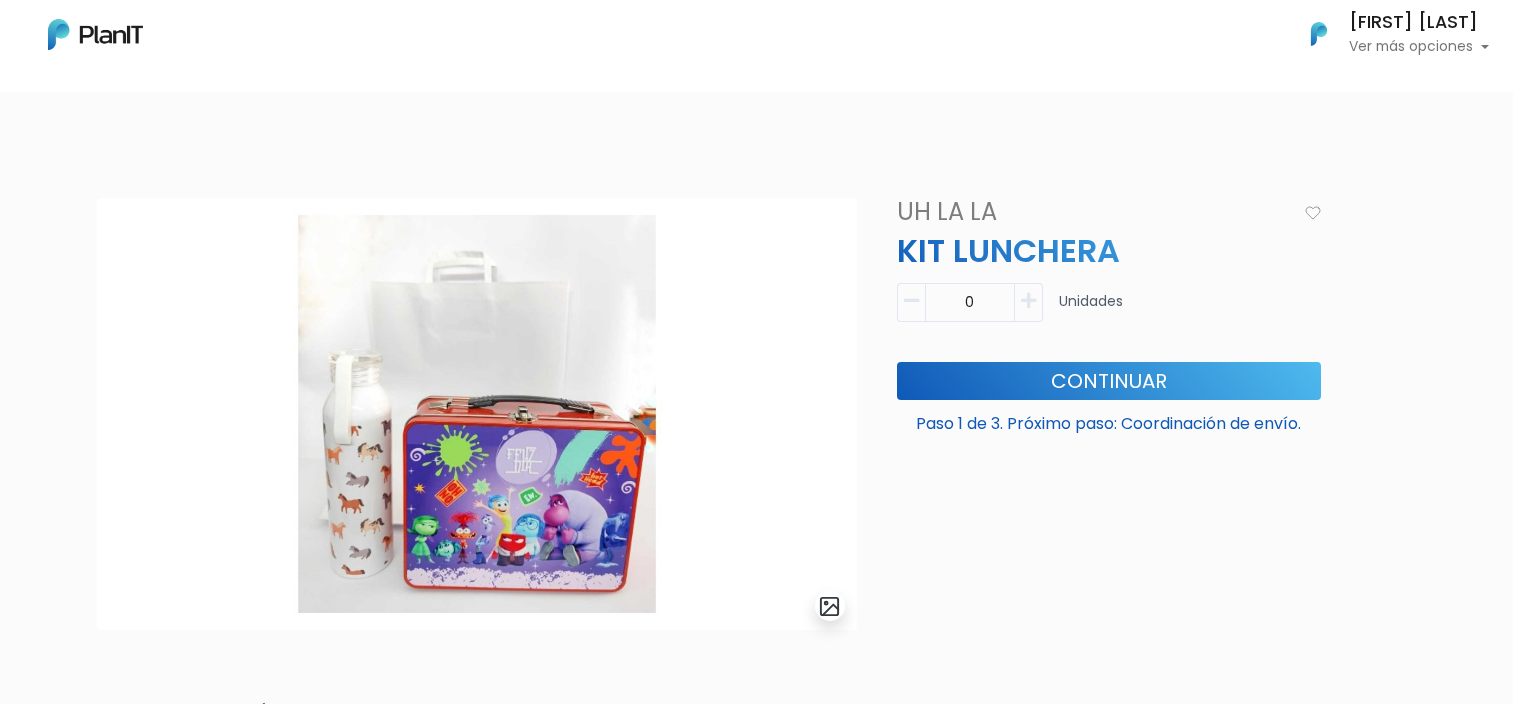 scroll, scrollTop: 0, scrollLeft: 0, axis: both 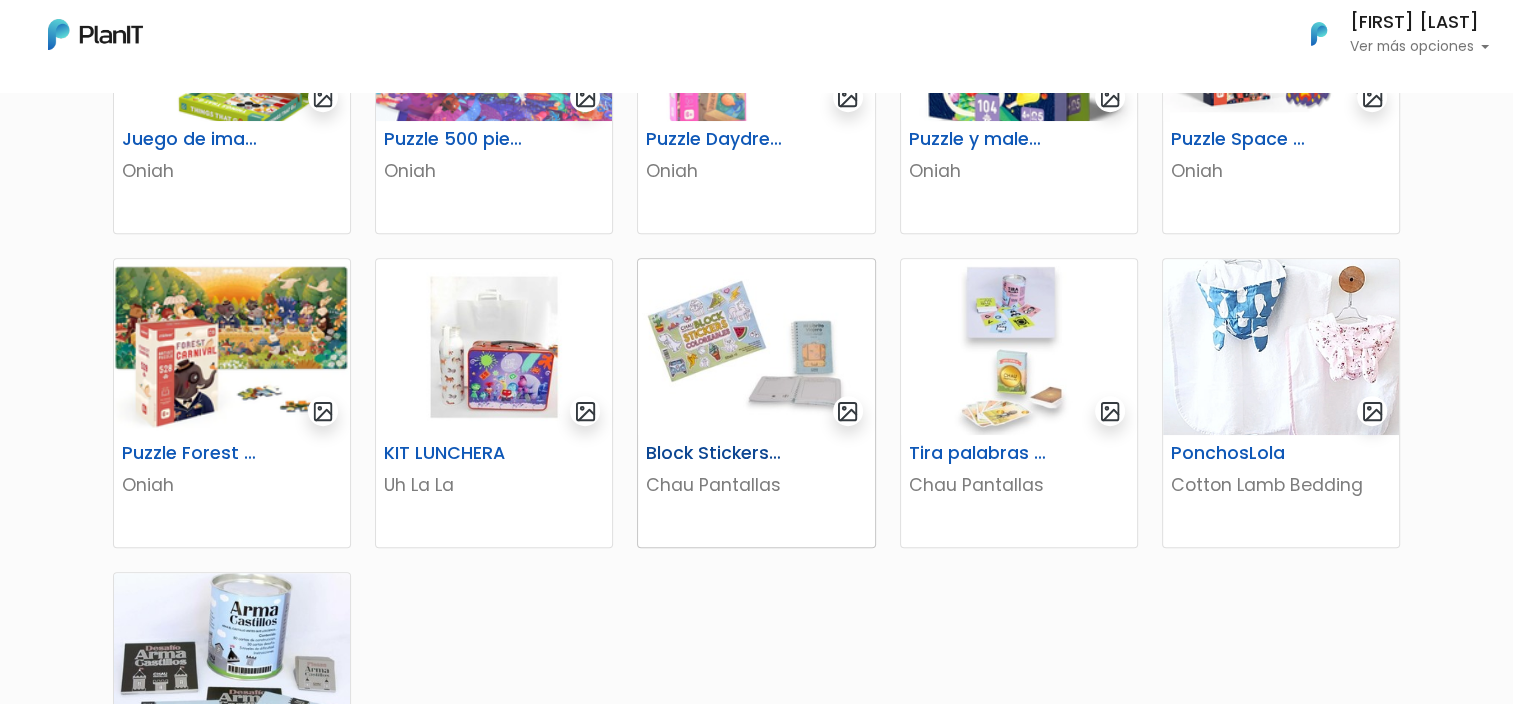 click at bounding box center (756, 347) 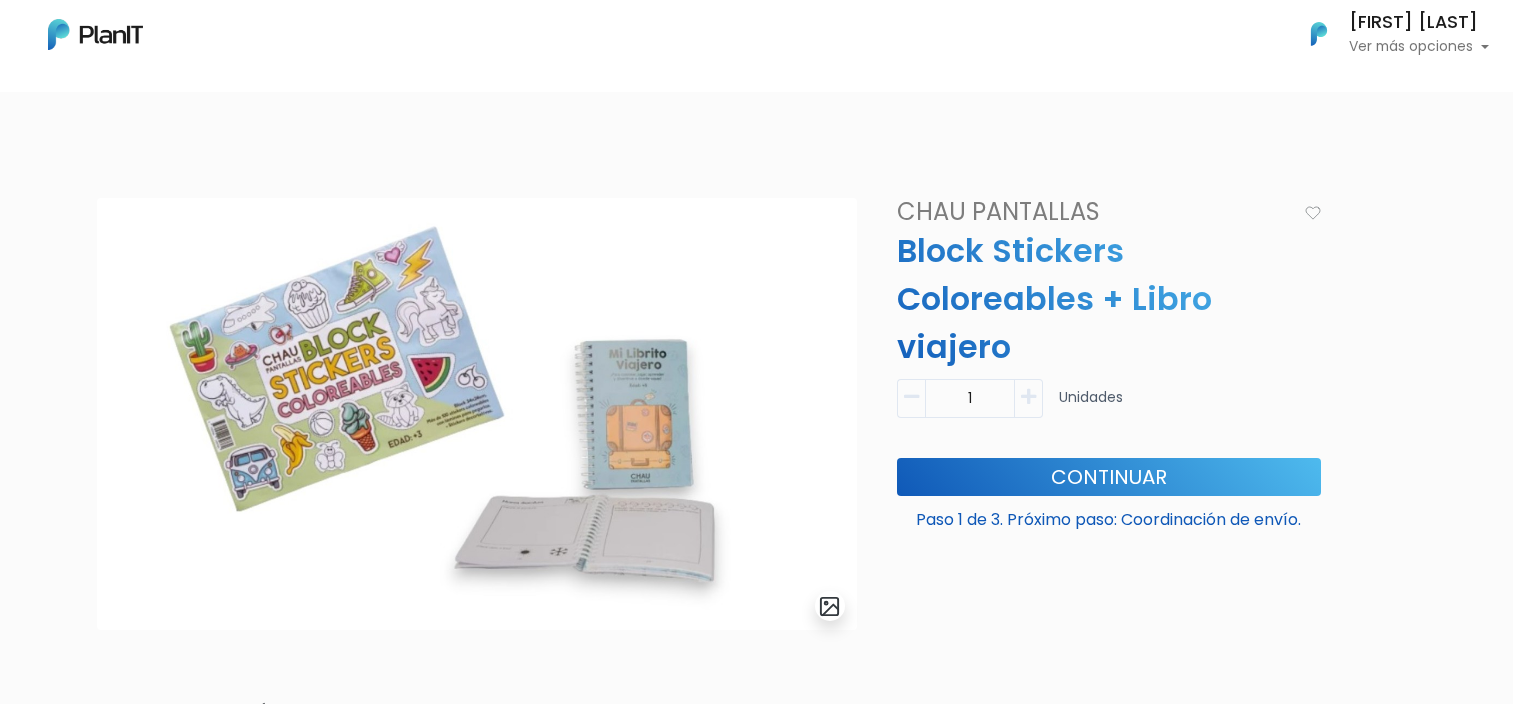 scroll, scrollTop: 0, scrollLeft: 0, axis: both 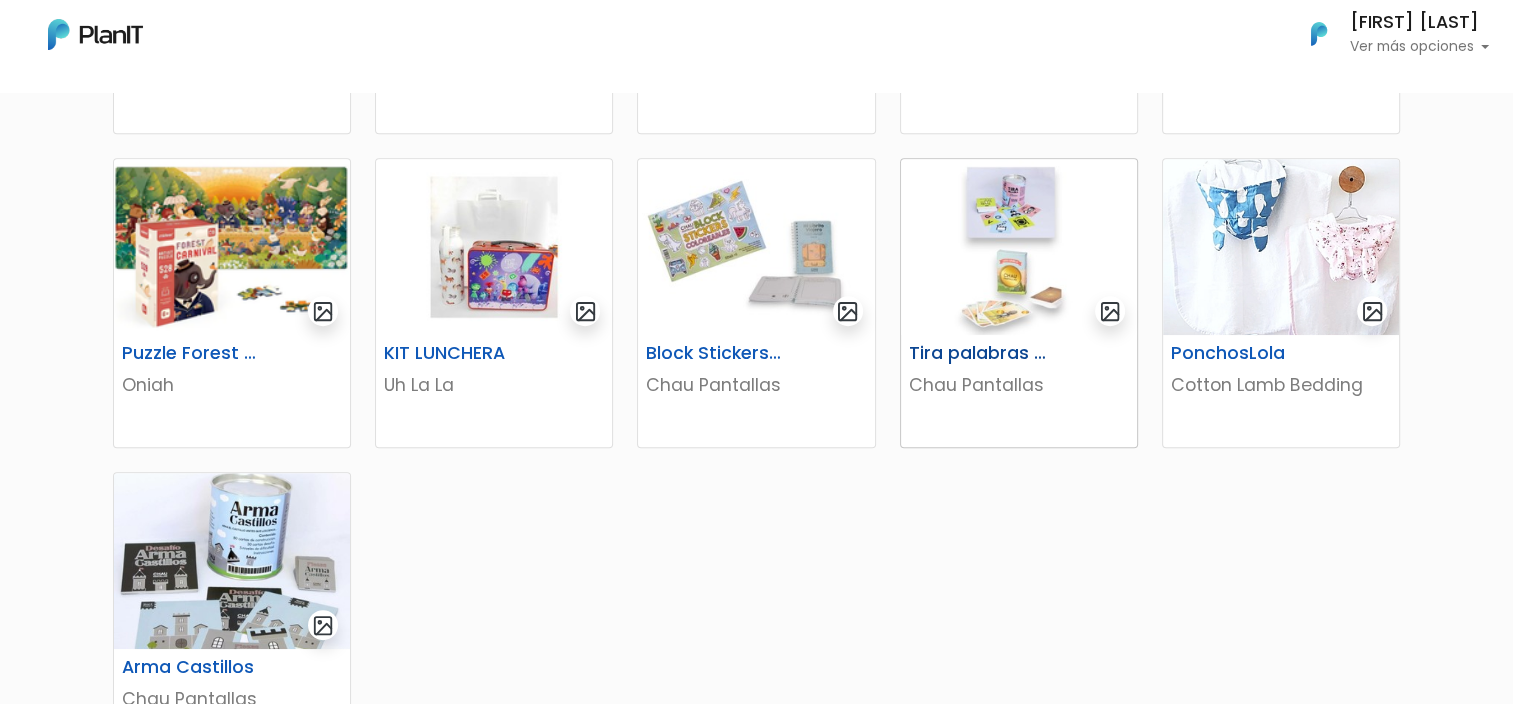 click at bounding box center [1019, 247] 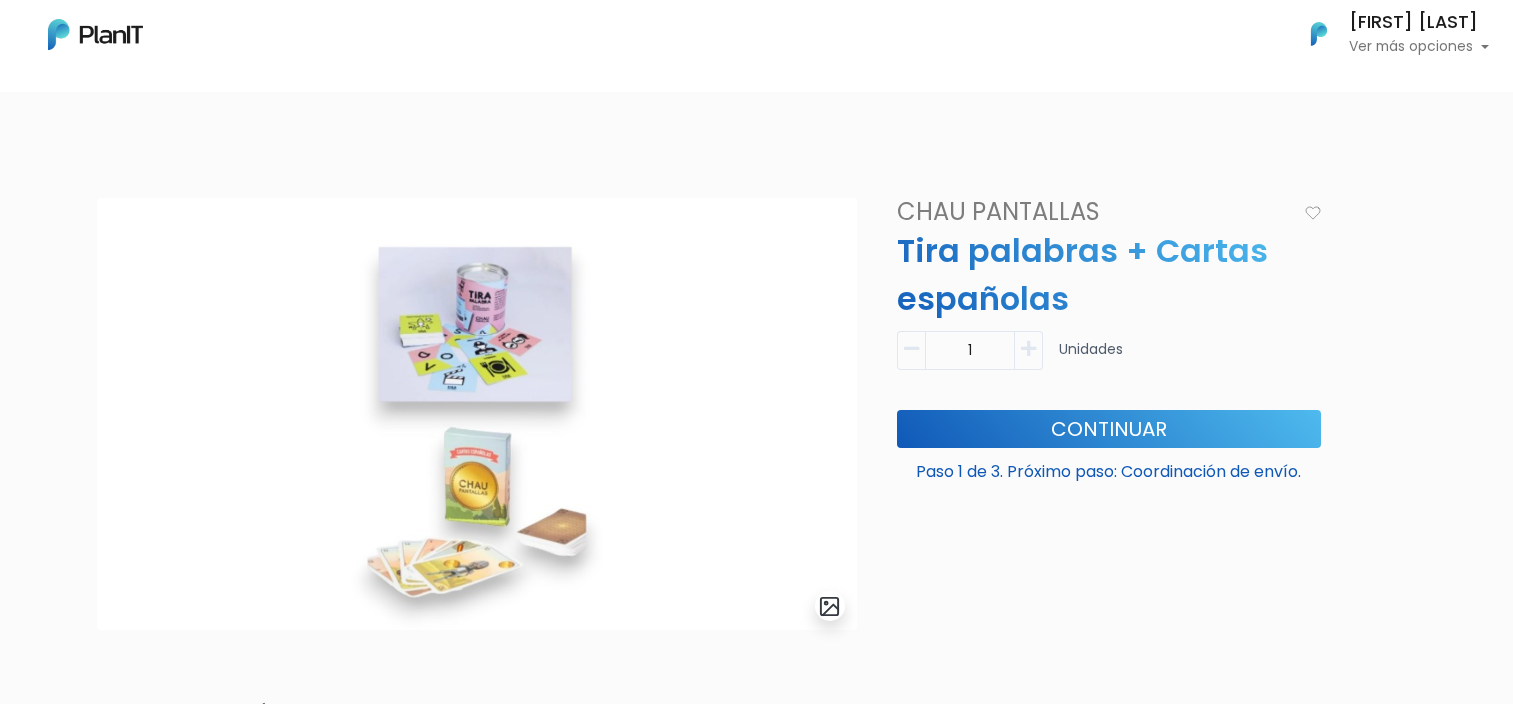 scroll, scrollTop: 0, scrollLeft: 0, axis: both 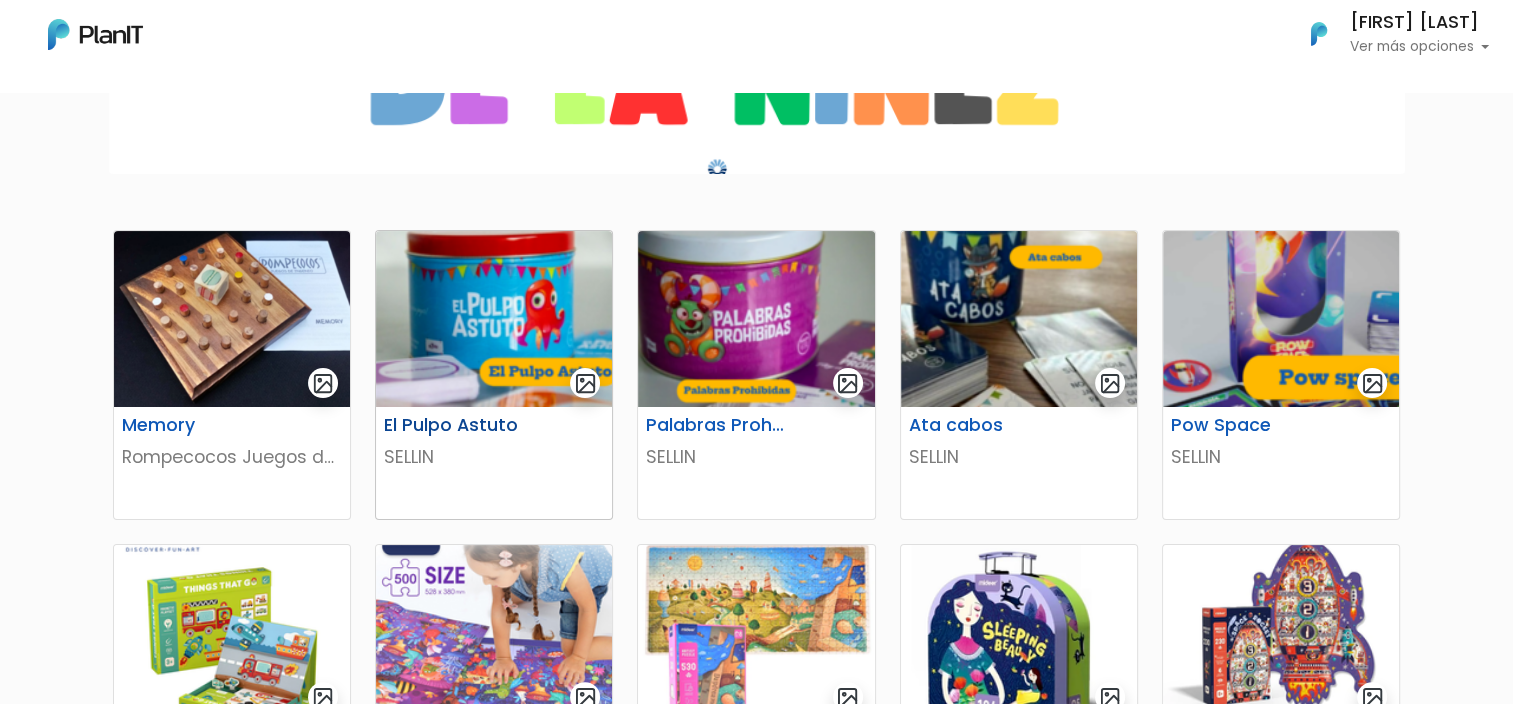 click at bounding box center [494, 319] 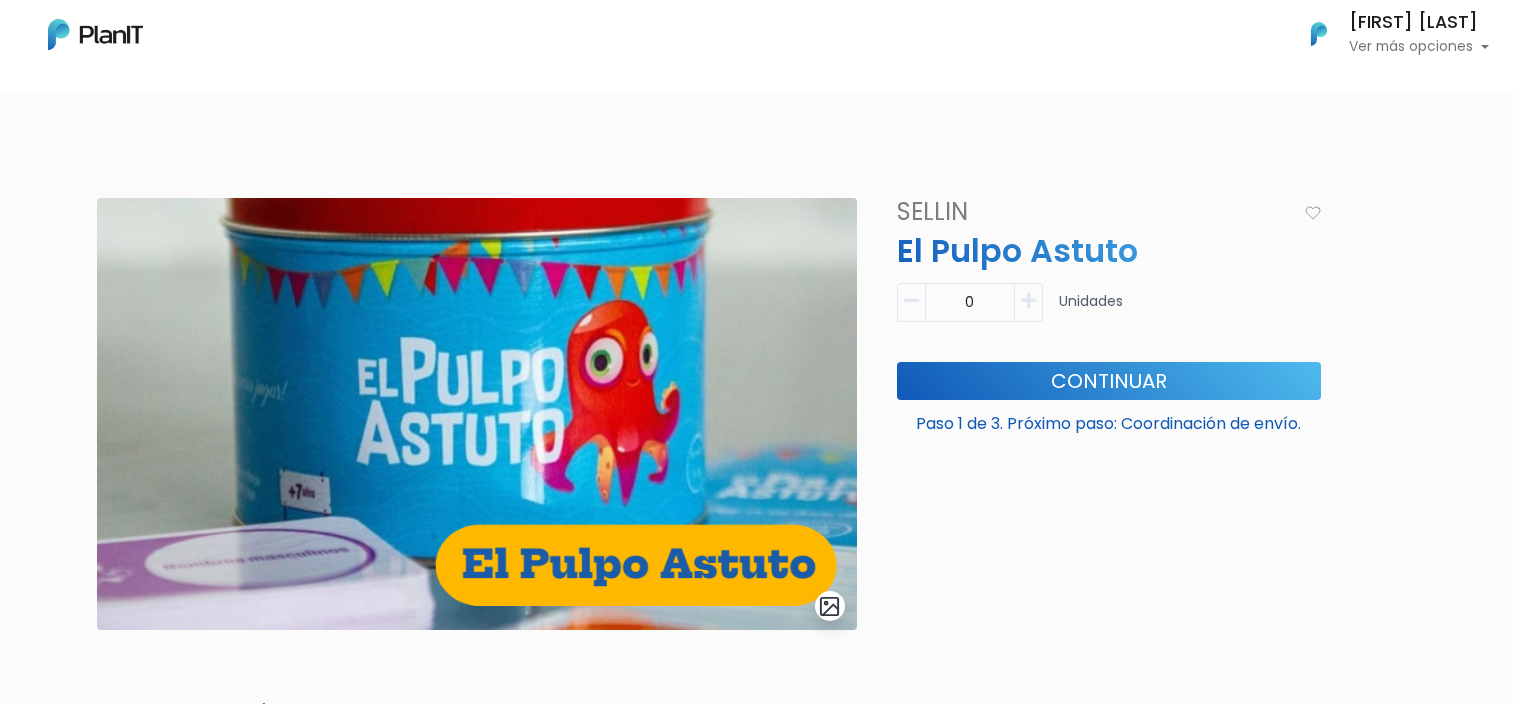 scroll, scrollTop: 0, scrollLeft: 0, axis: both 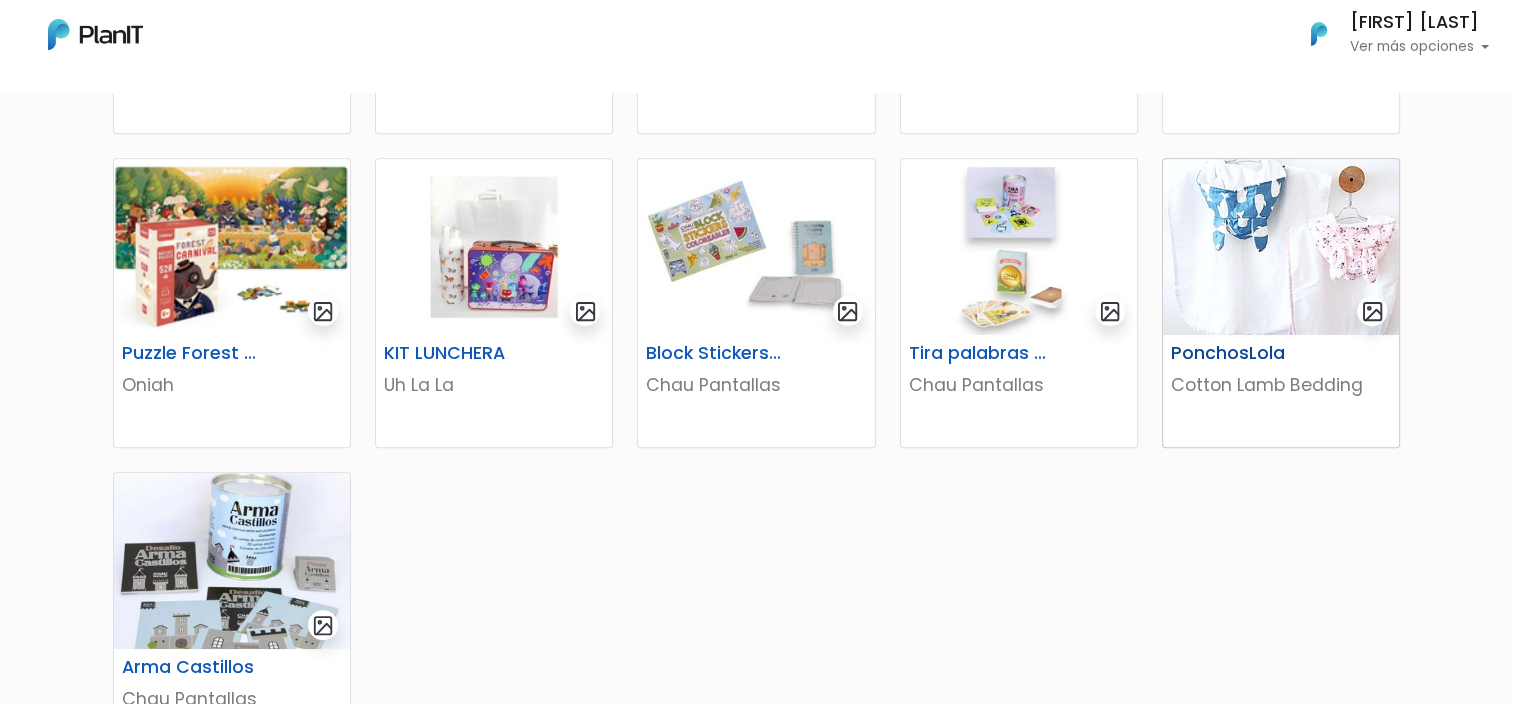 click at bounding box center (1281, 247) 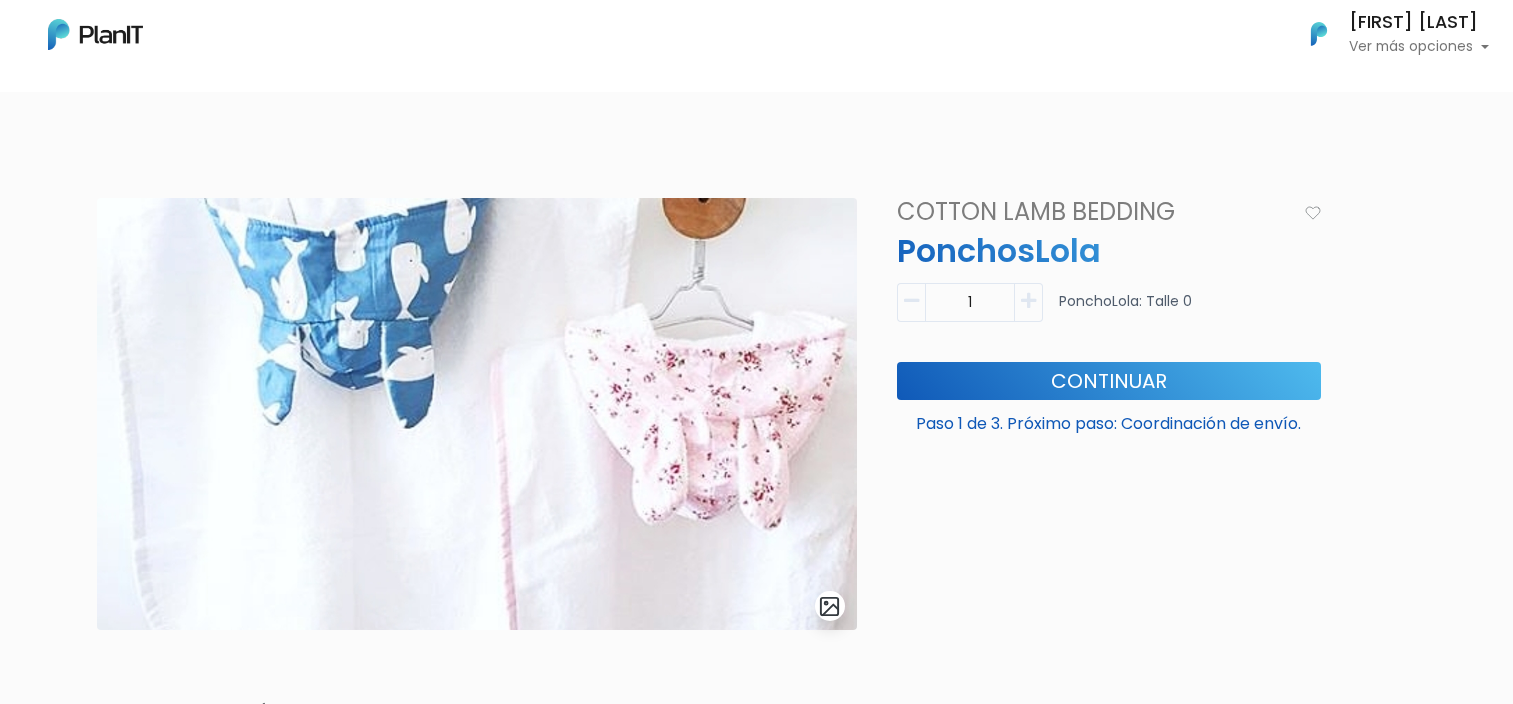 scroll, scrollTop: 0, scrollLeft: 0, axis: both 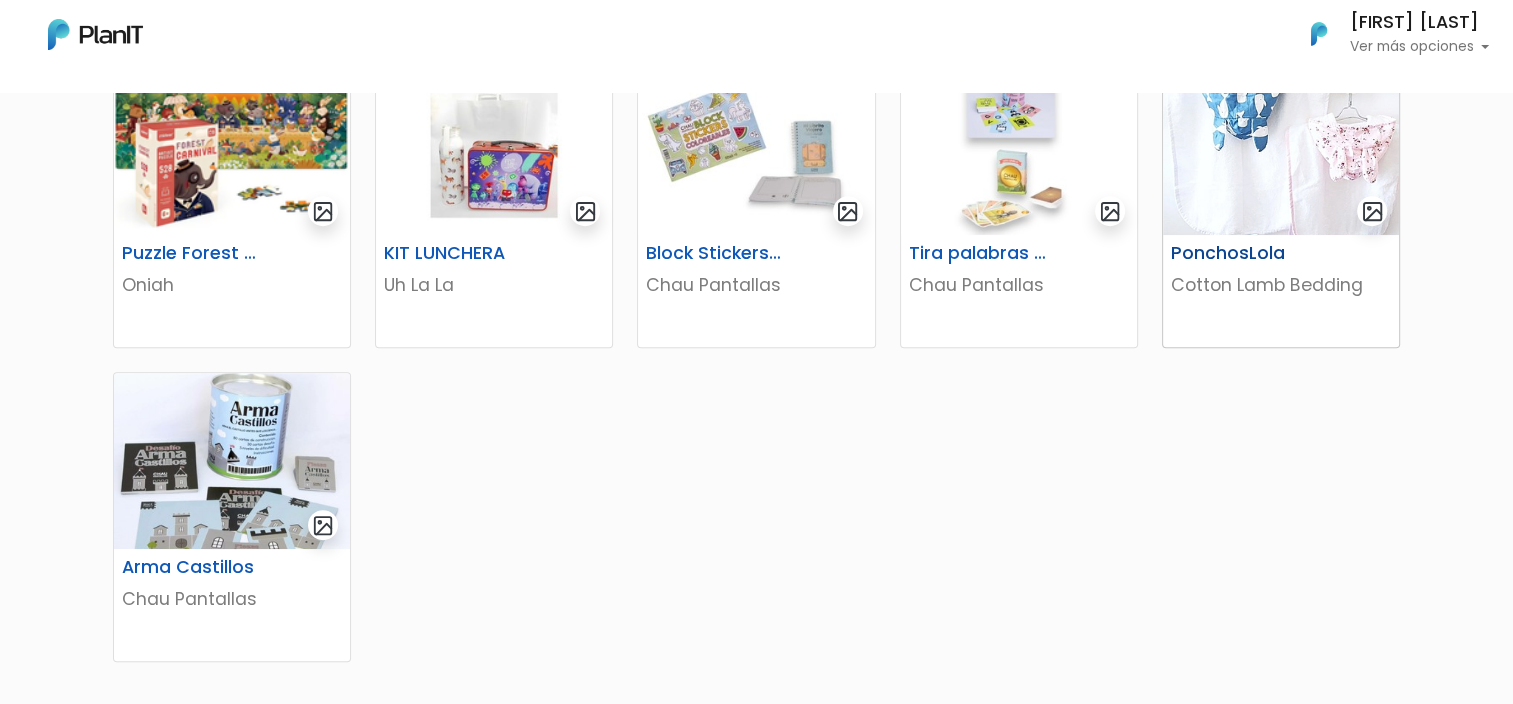 click on "Cotton Lamb Bedding" at bounding box center [1281, 285] 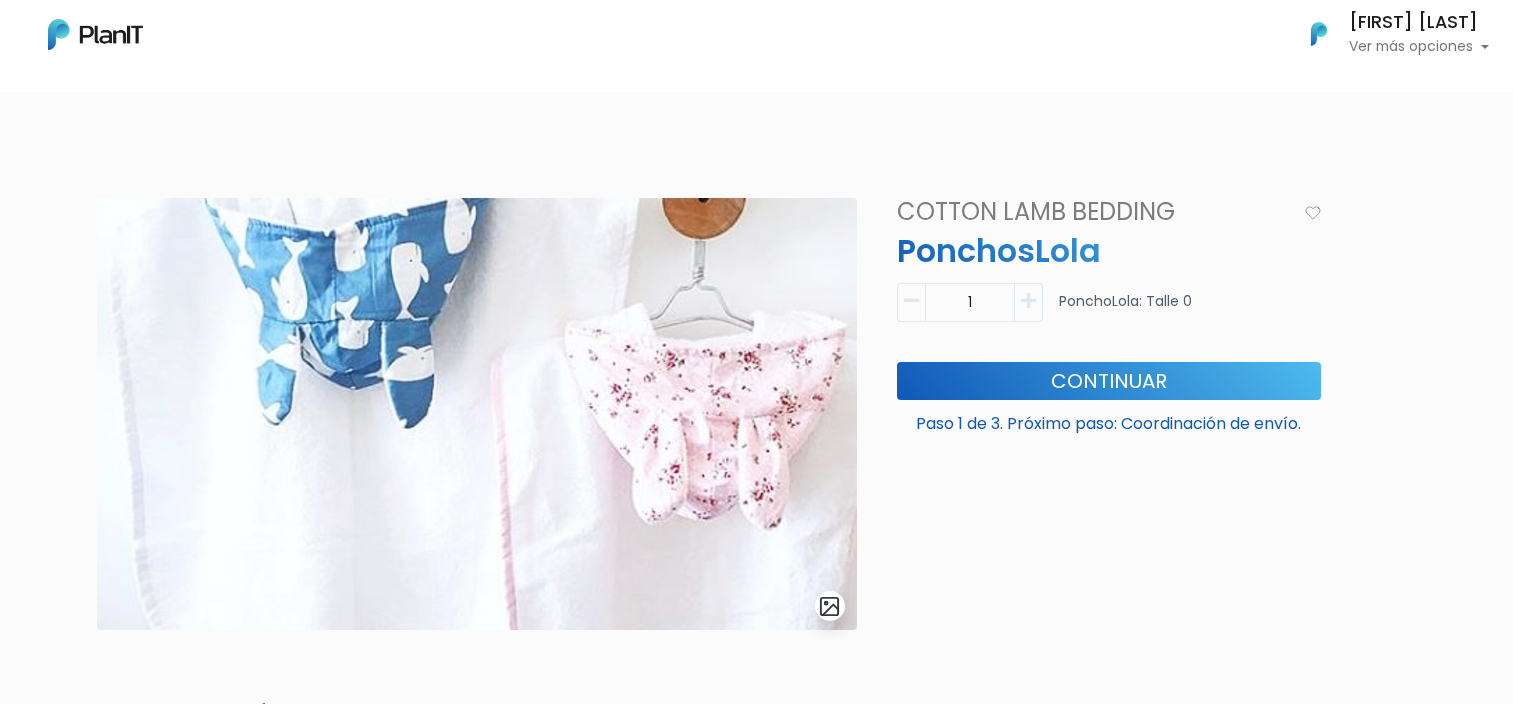 scroll, scrollTop: 0, scrollLeft: 0, axis: both 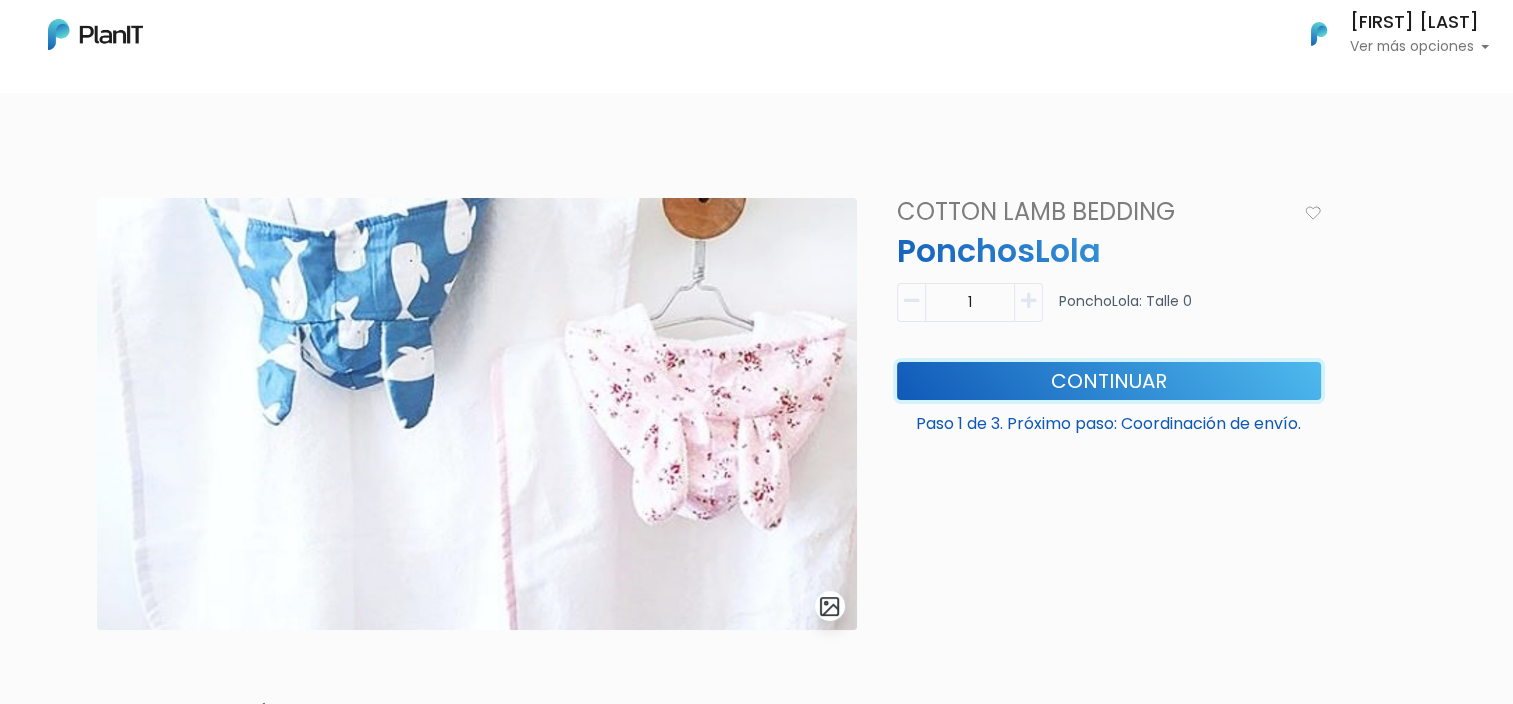 click on "Continuar" at bounding box center (1109, 381) 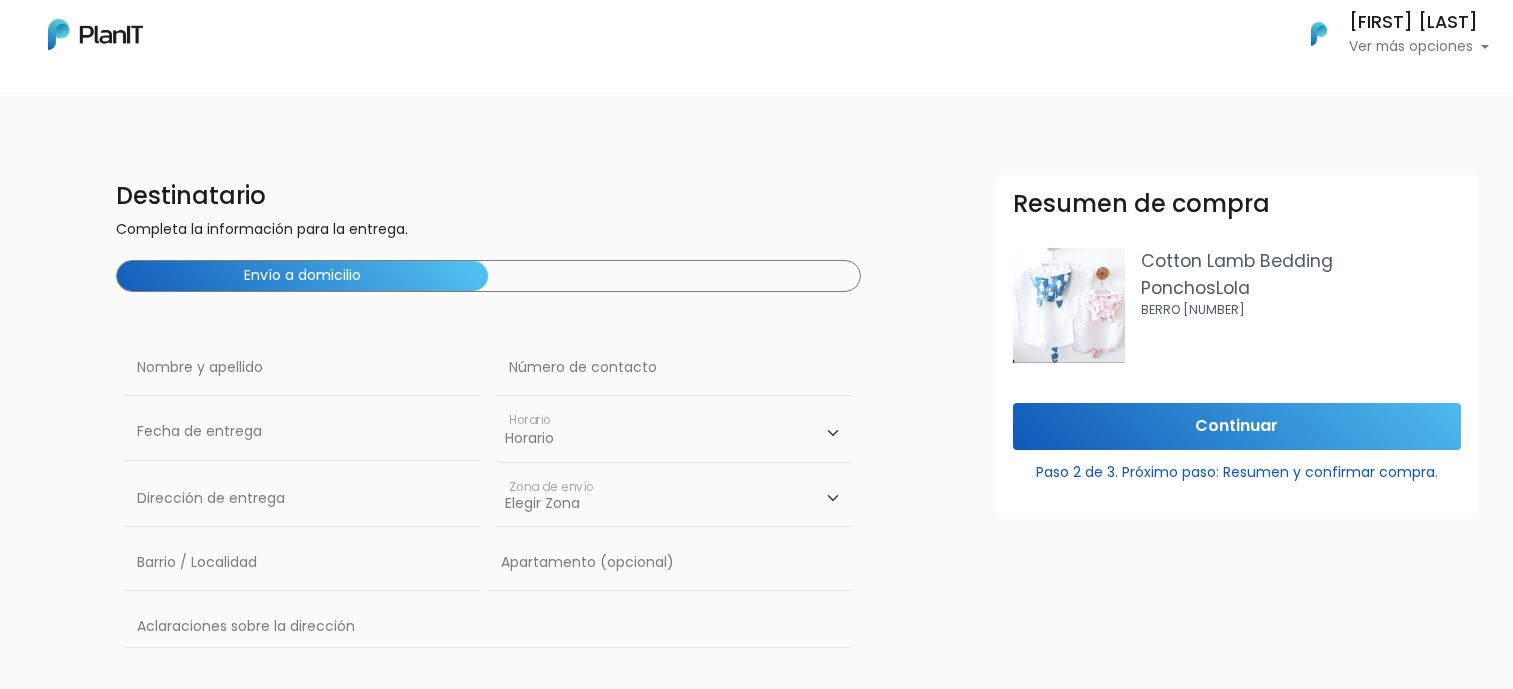 scroll, scrollTop: 0, scrollLeft: 0, axis: both 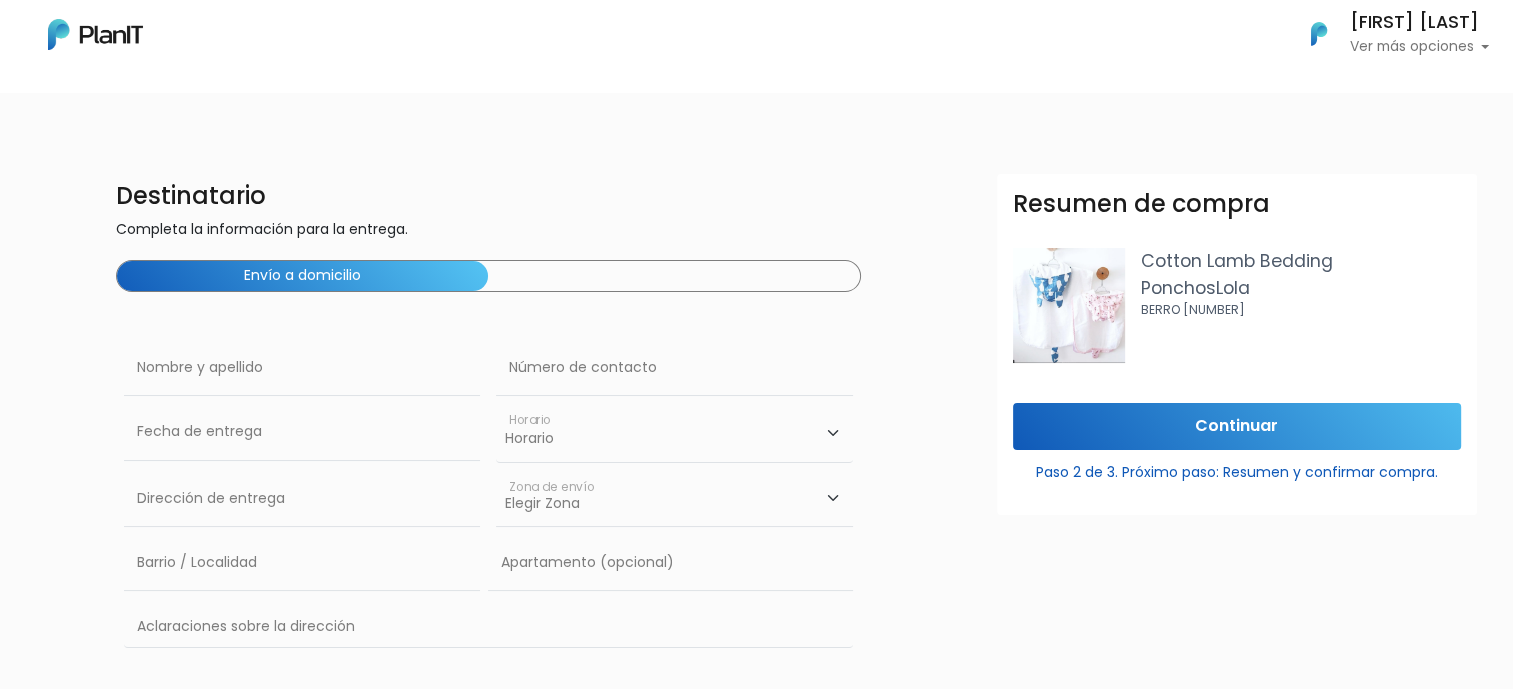 click on "Elegir Zona Zona américa
[CITY]" at bounding box center (674, 499) 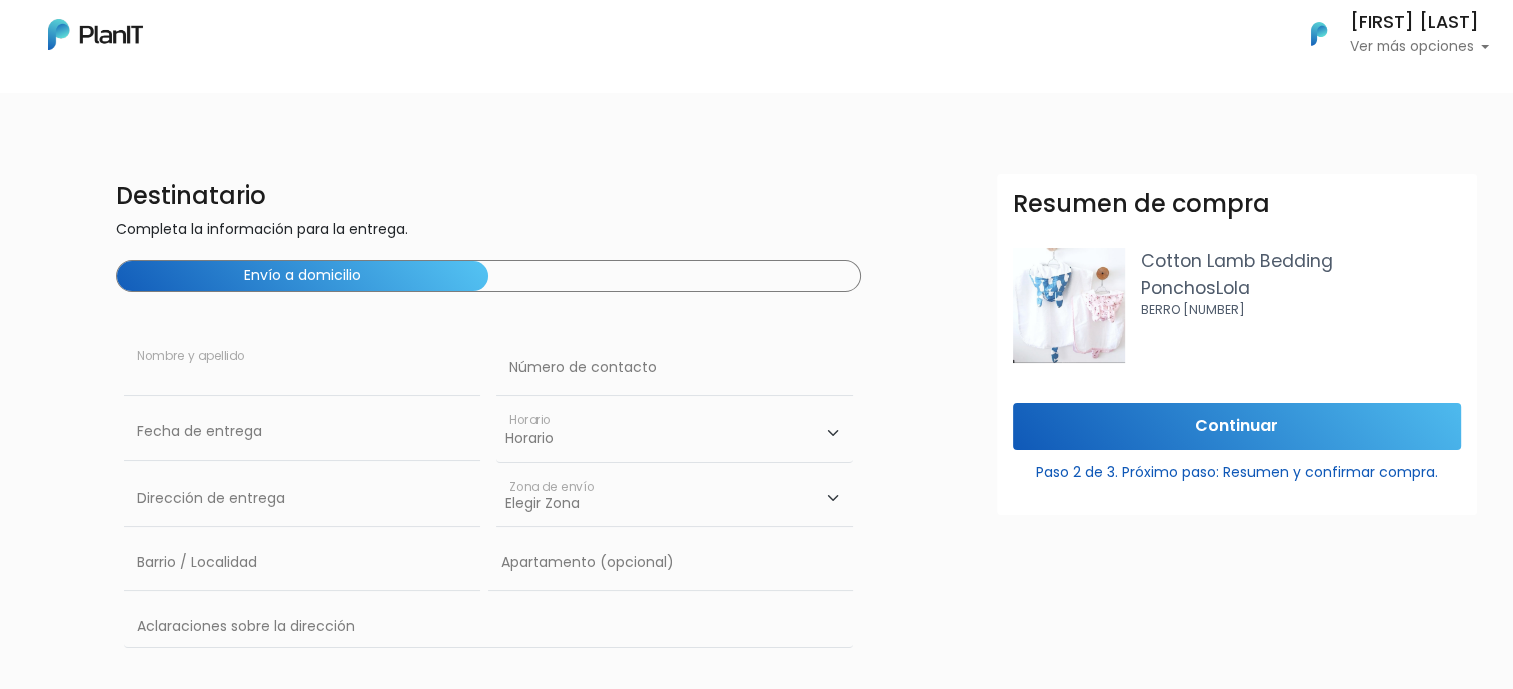 click at bounding box center (302, 368) 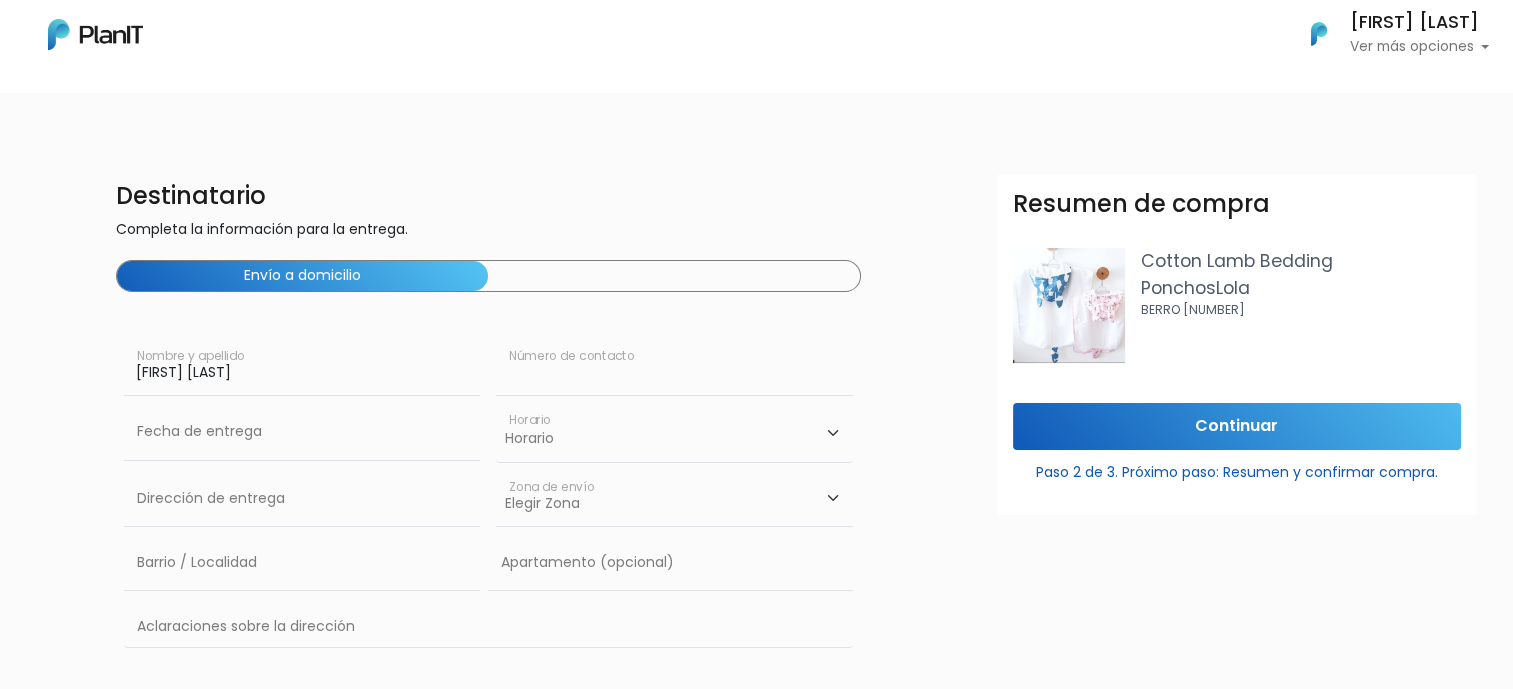 type on "[PHONE]" 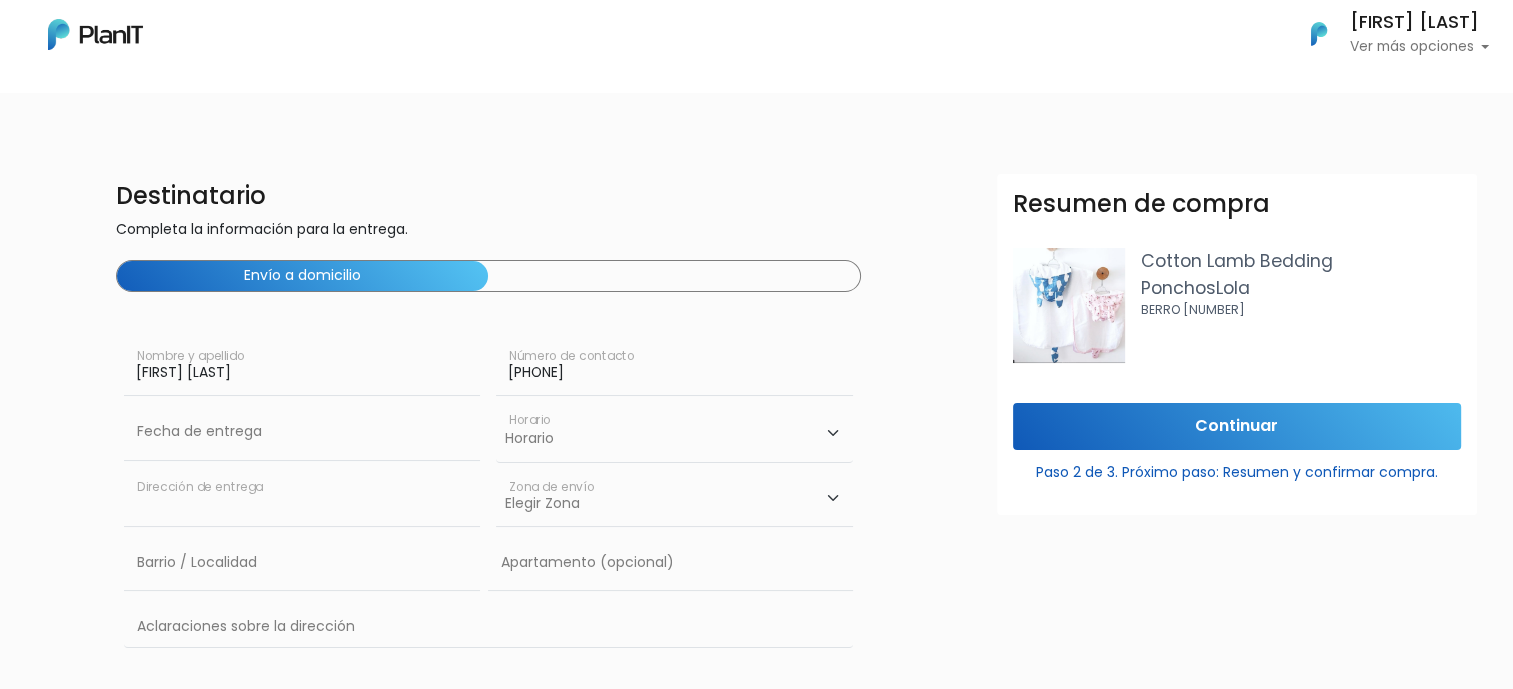 type on "Demir m8s11 Casa 2" 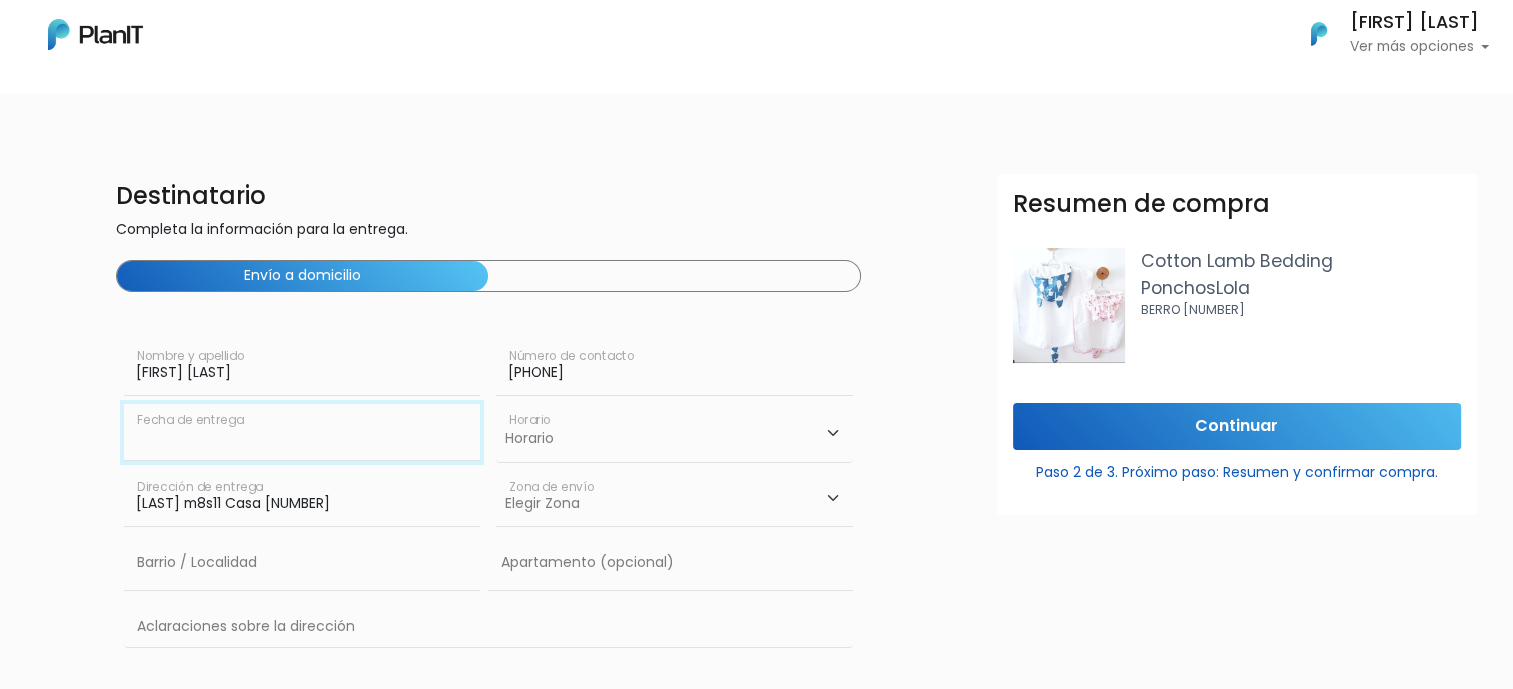 click at bounding box center (302, 432) 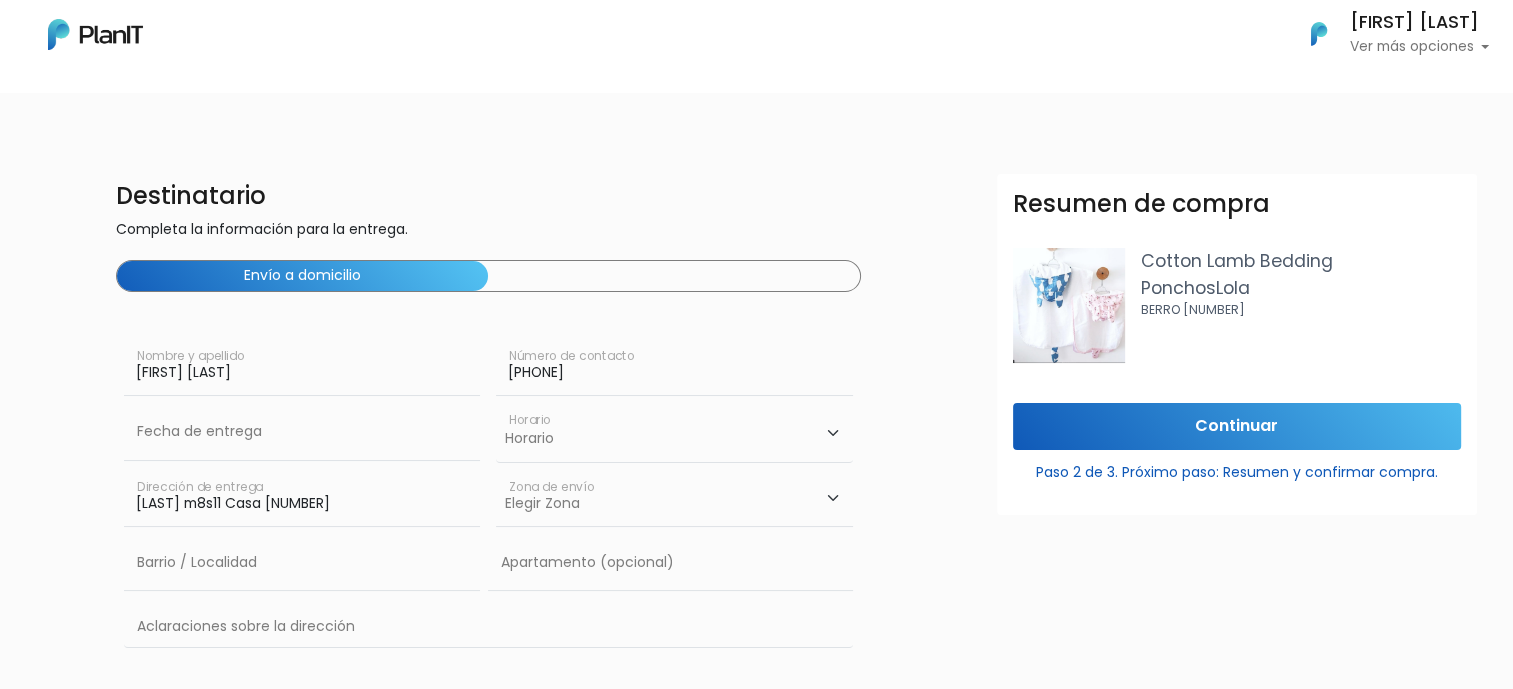 click on "Horario 08:00 - 10:00
10:00 - 12:00
14:00 - 16:00
16:00 - 18:00" at bounding box center [674, 433] 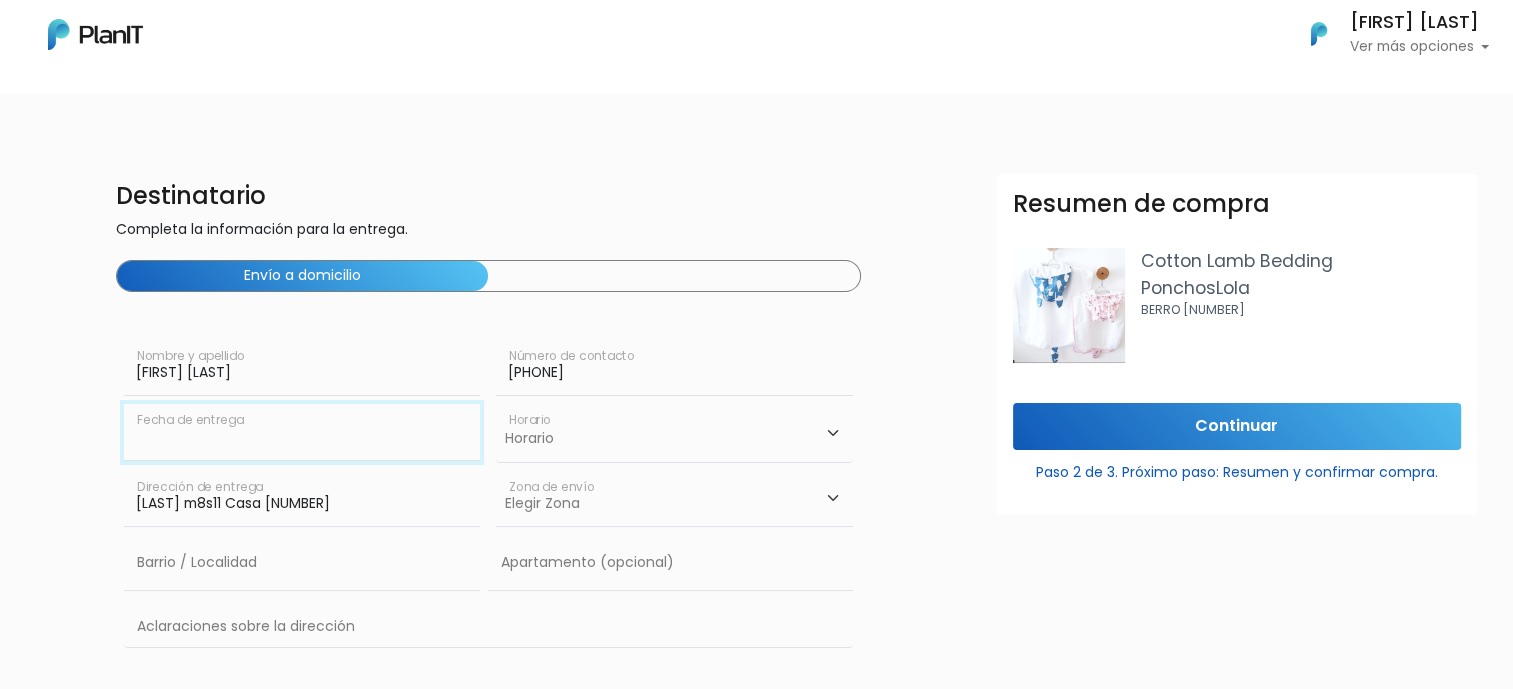 click at bounding box center (302, 432) 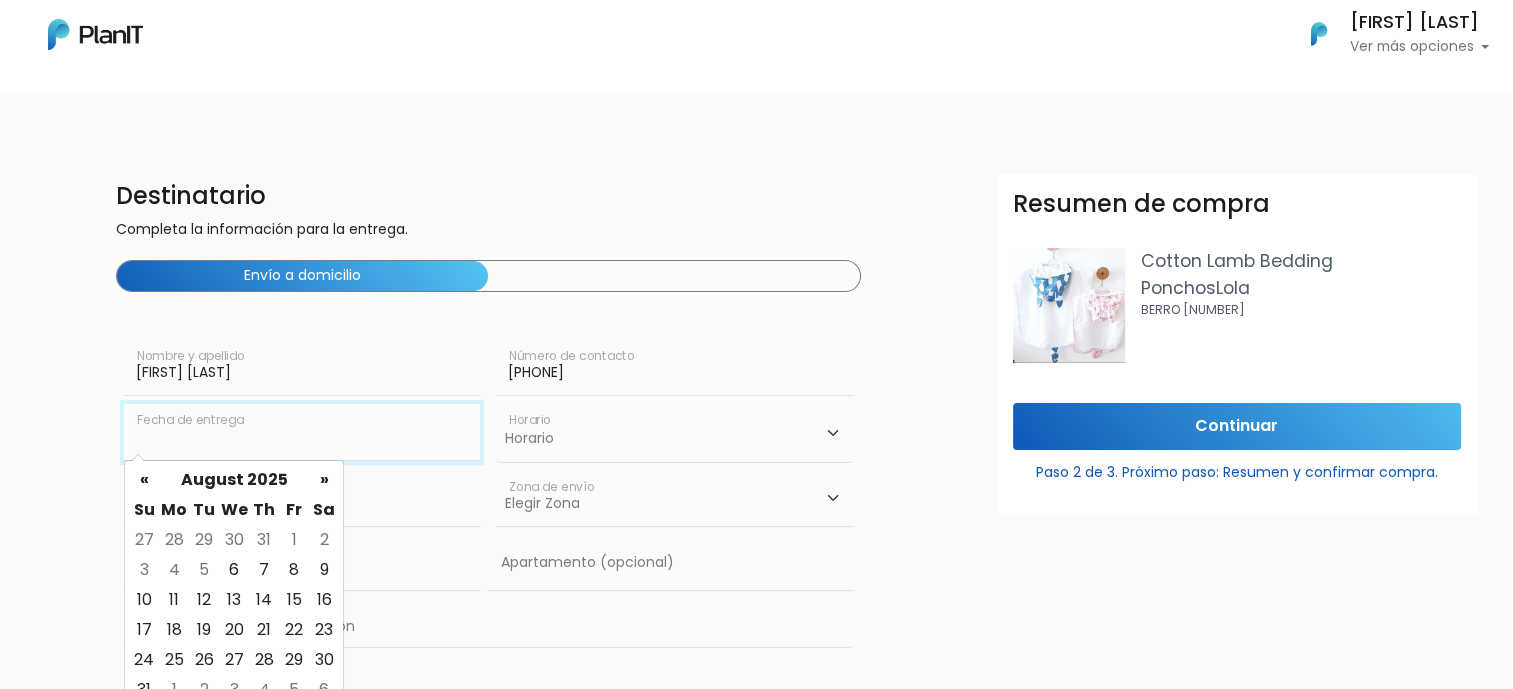 click at bounding box center [302, 432] 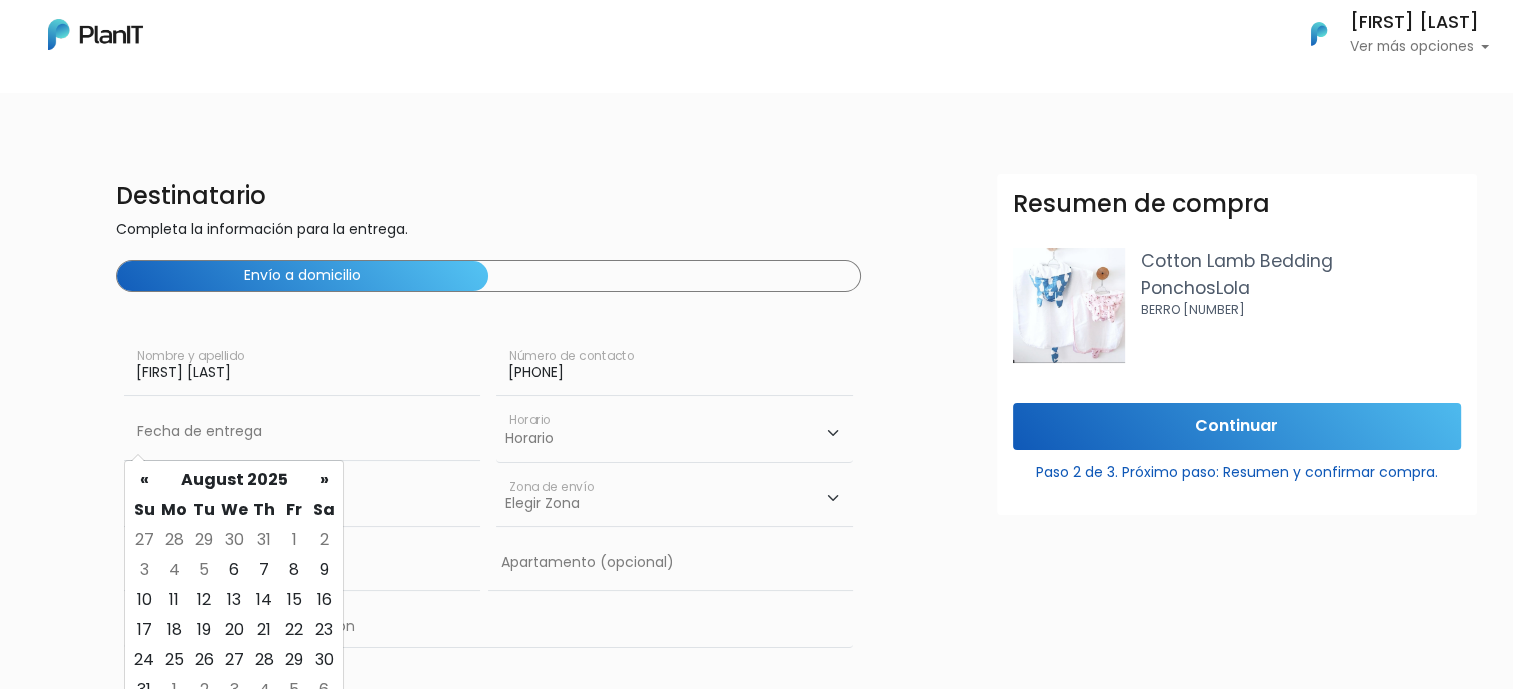 click on "Horario 08:00 - 10:00
10:00 - 12:00
14:00 - 16:00
16:00 - 18:00" at bounding box center (674, 433) 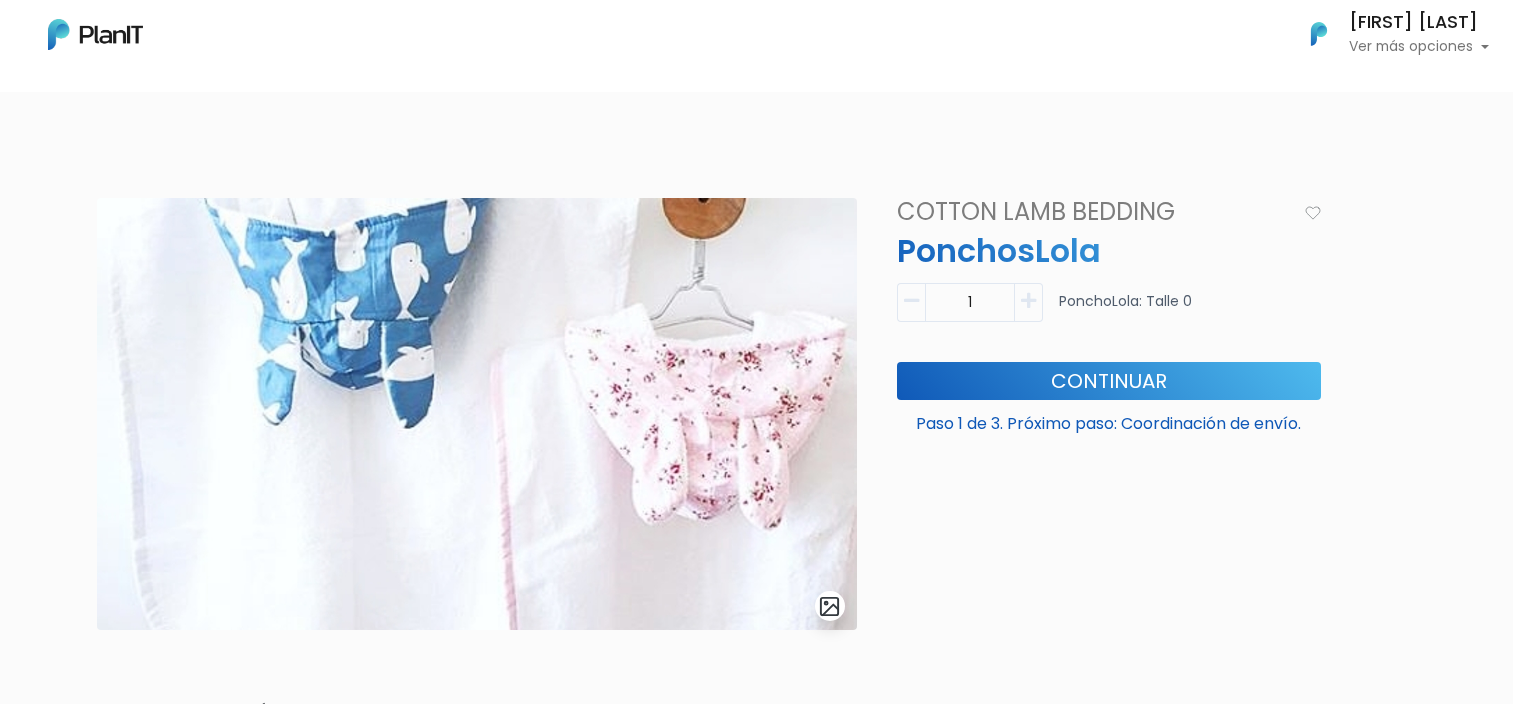 scroll, scrollTop: 0, scrollLeft: 0, axis: both 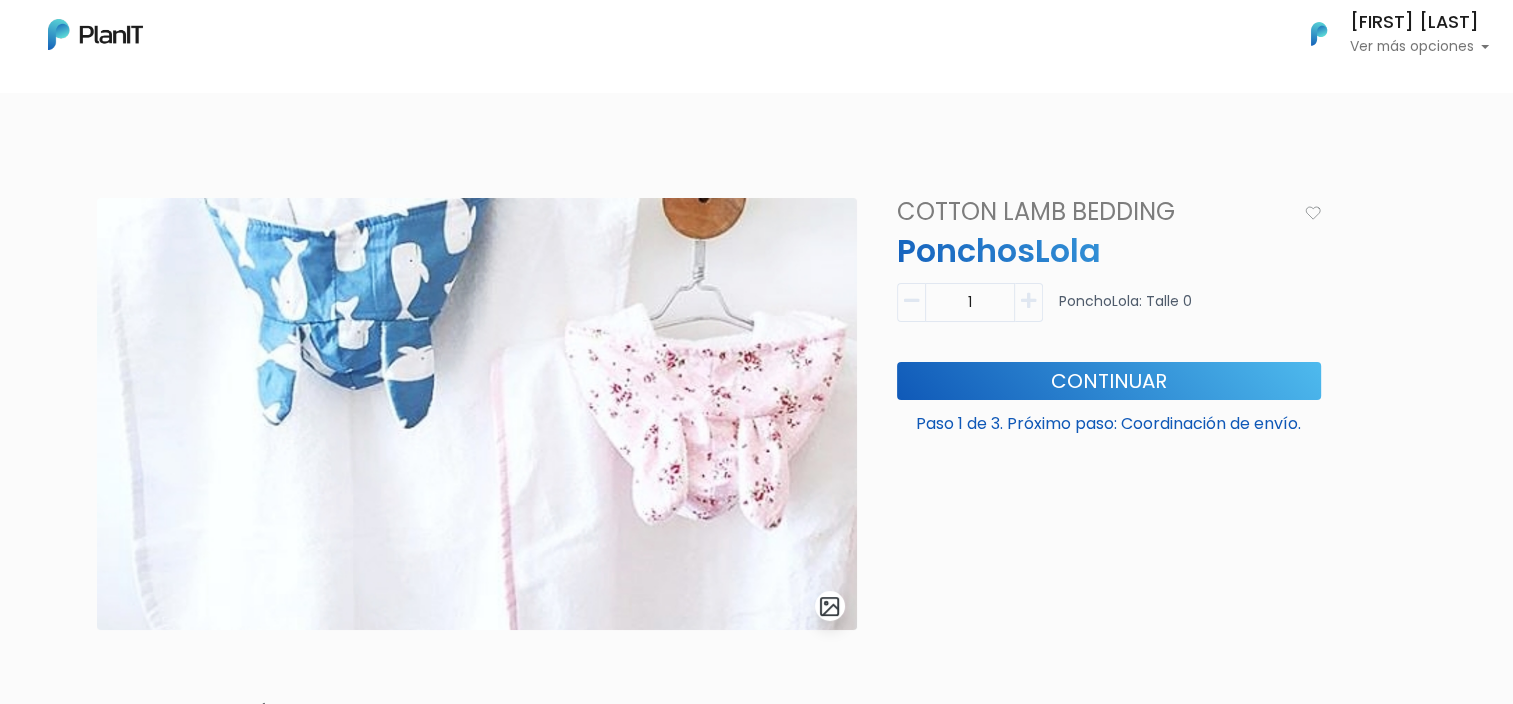 click at bounding box center [1028, 301] 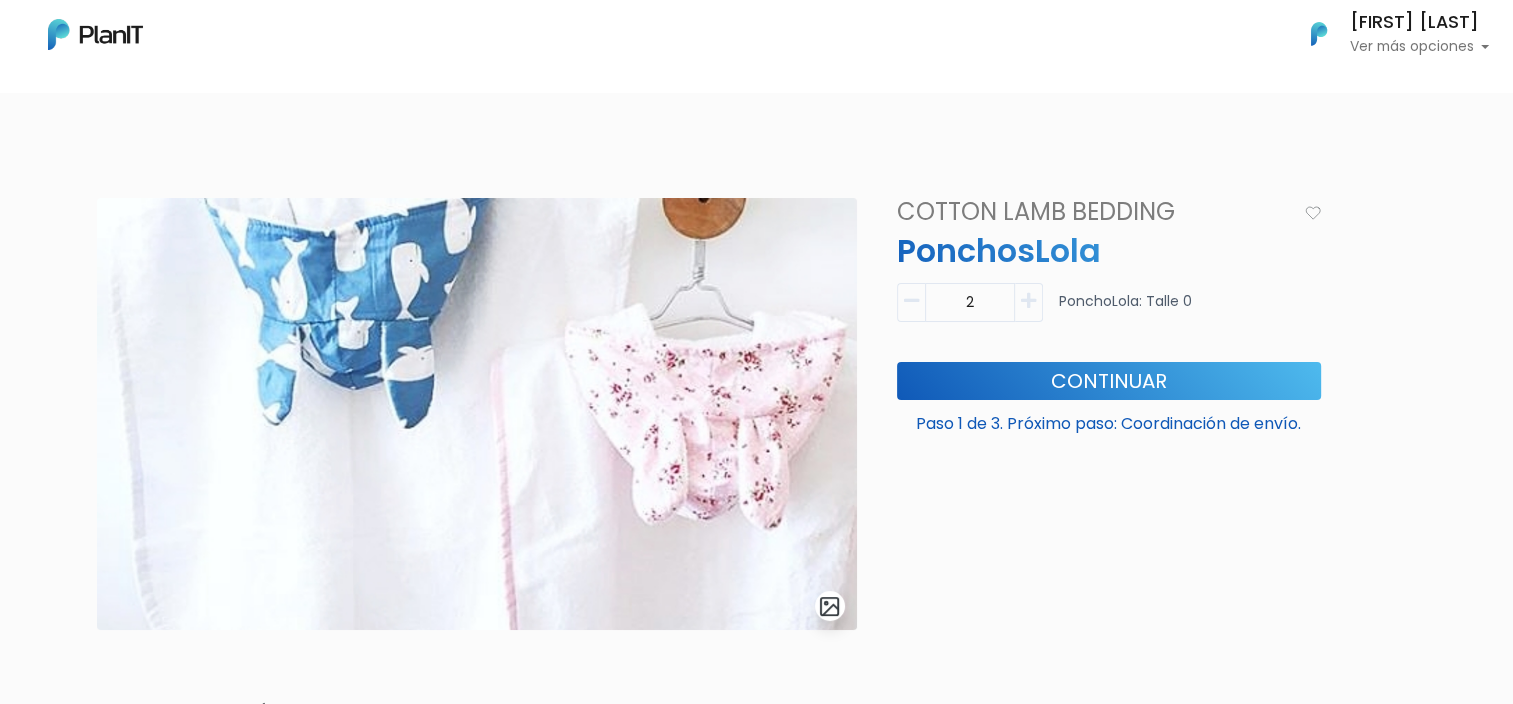 click on "2" at bounding box center [970, 302] 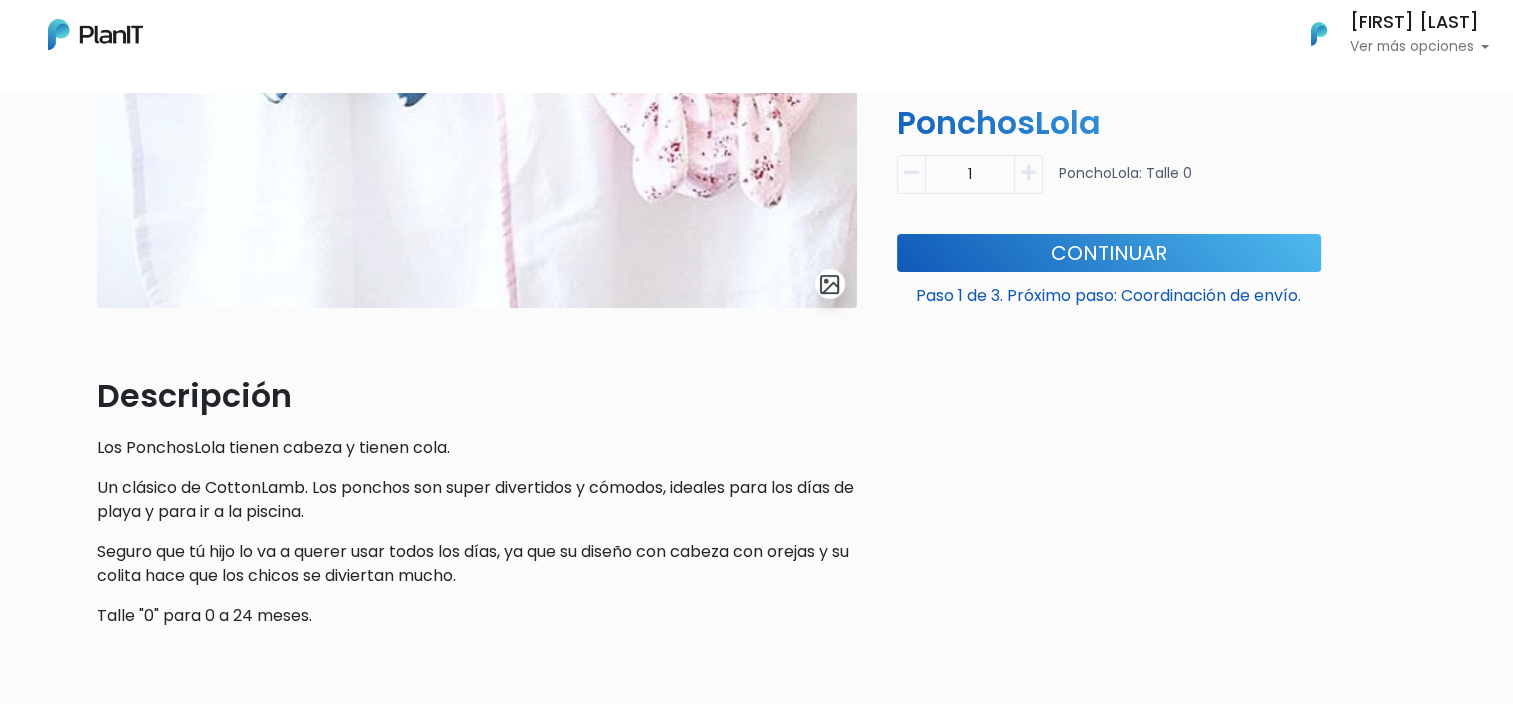 scroll, scrollTop: 477, scrollLeft: 0, axis: vertical 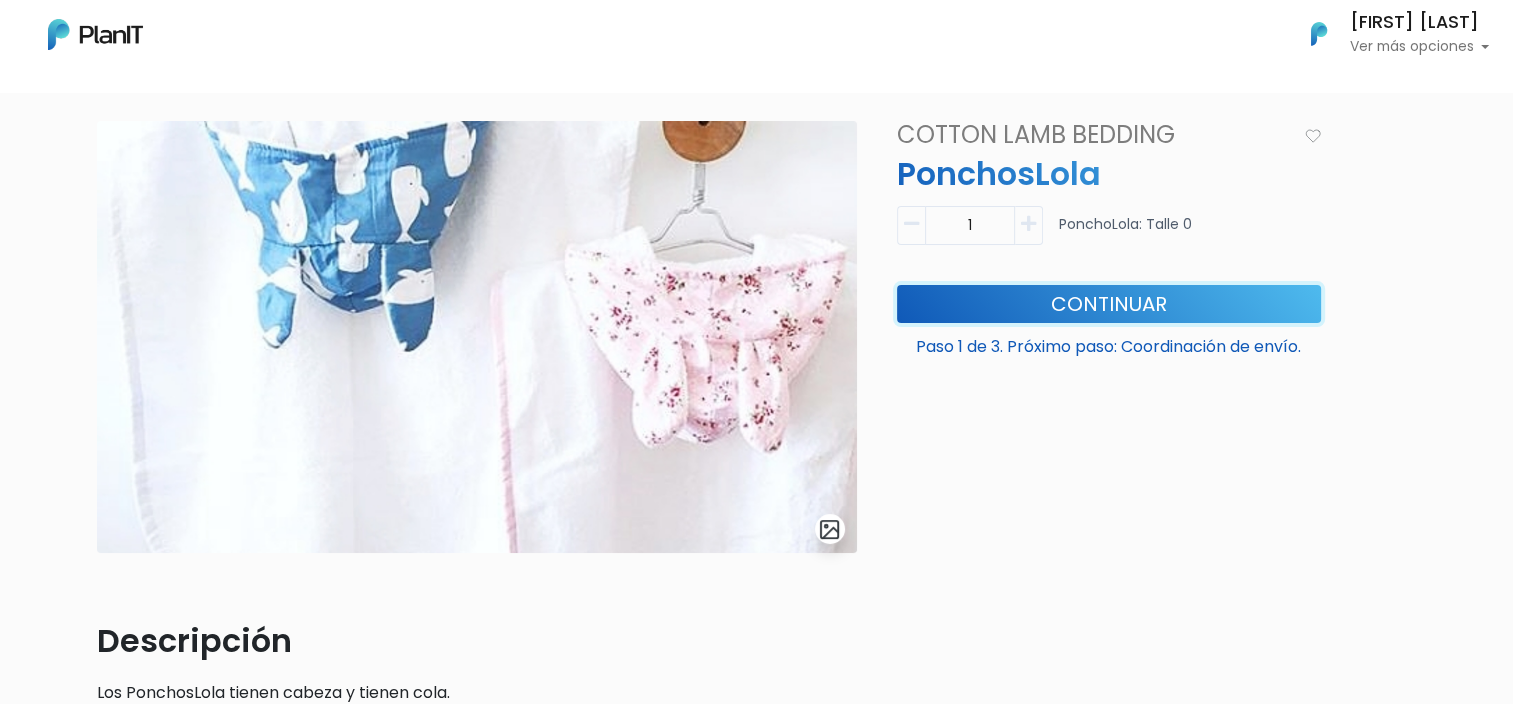 click on "Continuar" at bounding box center (1109, 304) 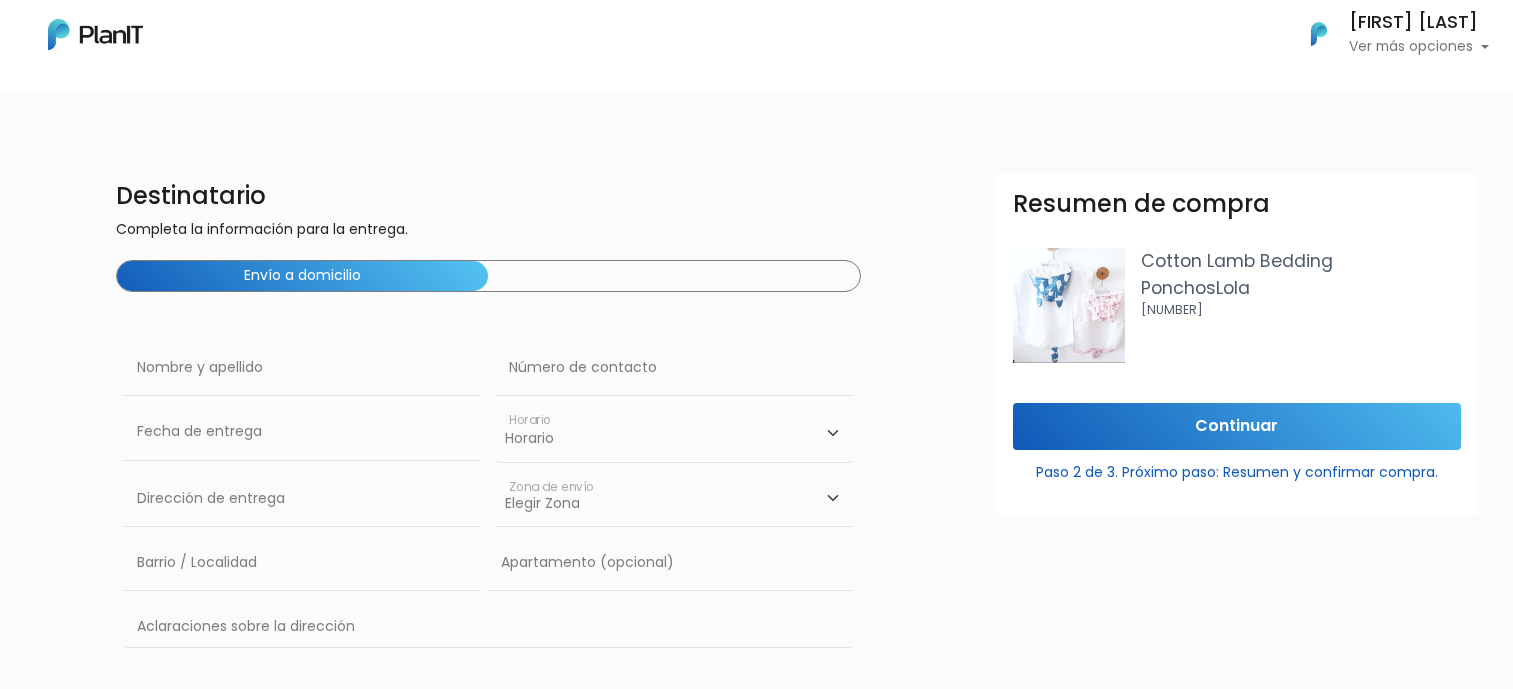scroll, scrollTop: 0, scrollLeft: 0, axis: both 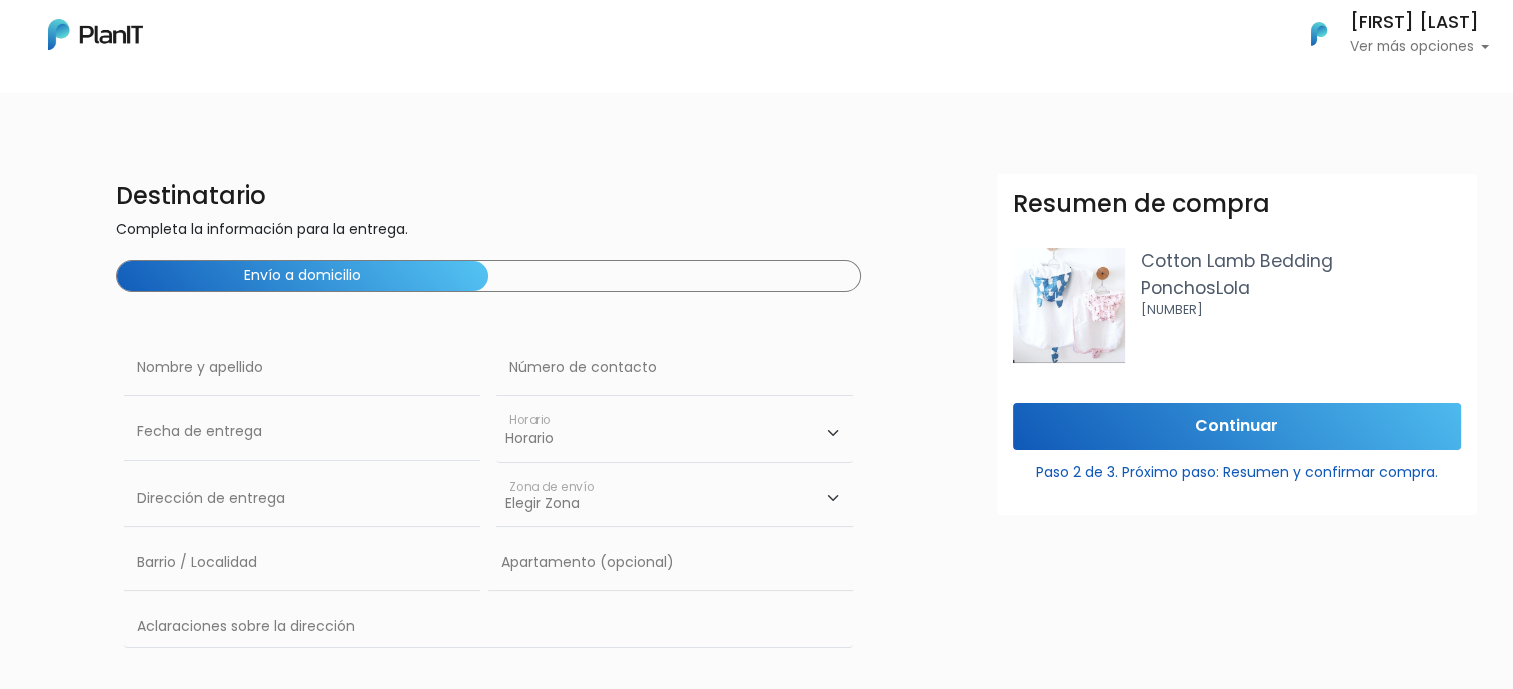 click on "Envío a domicilio" at bounding box center [302, 276] 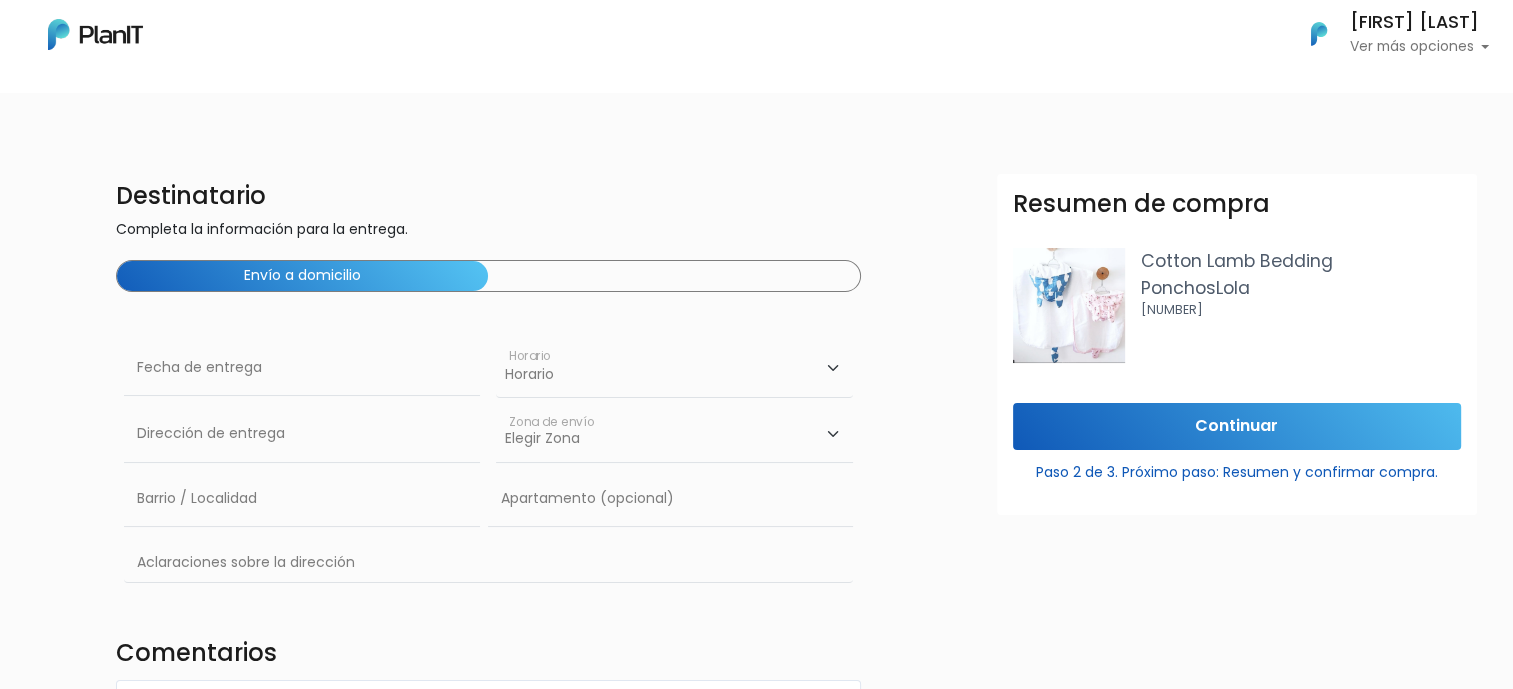 click on "Envío a domicilio" at bounding box center (302, 276) 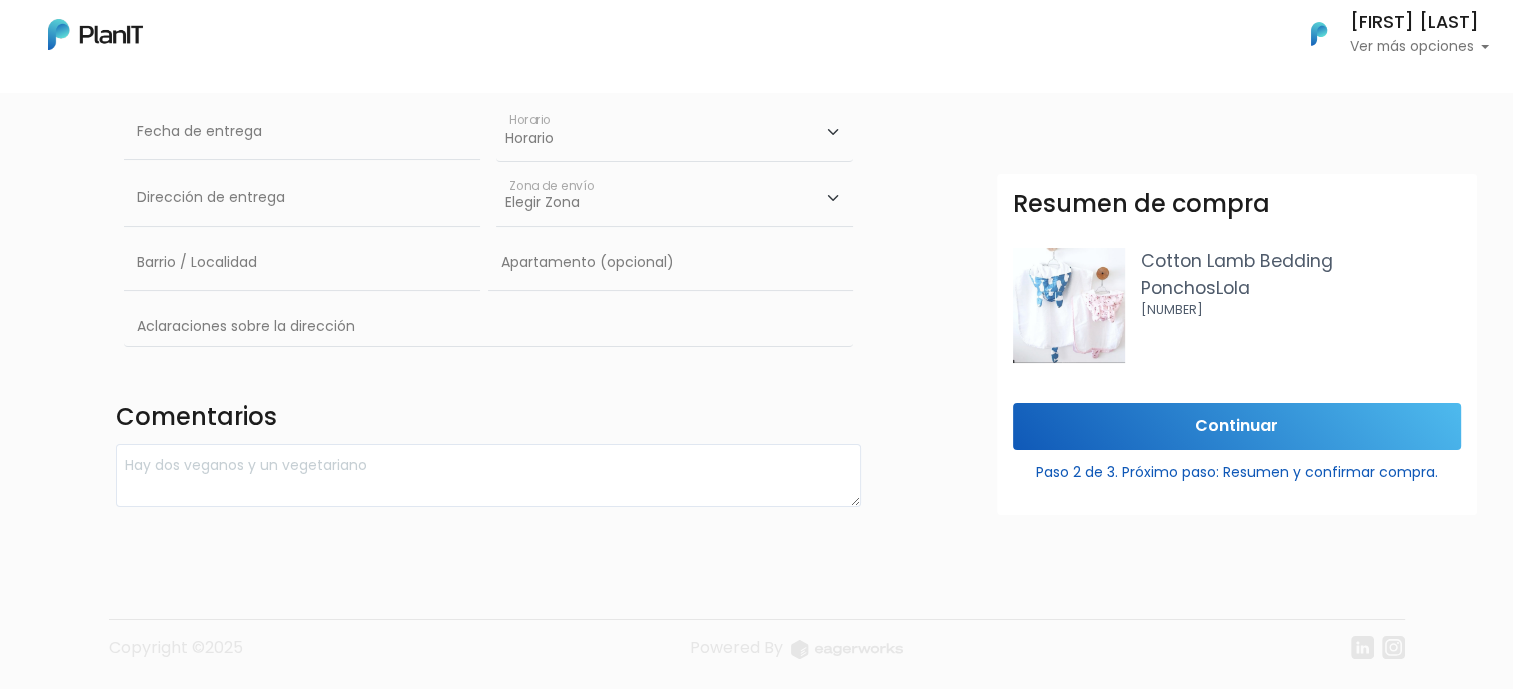 scroll, scrollTop: 0, scrollLeft: 0, axis: both 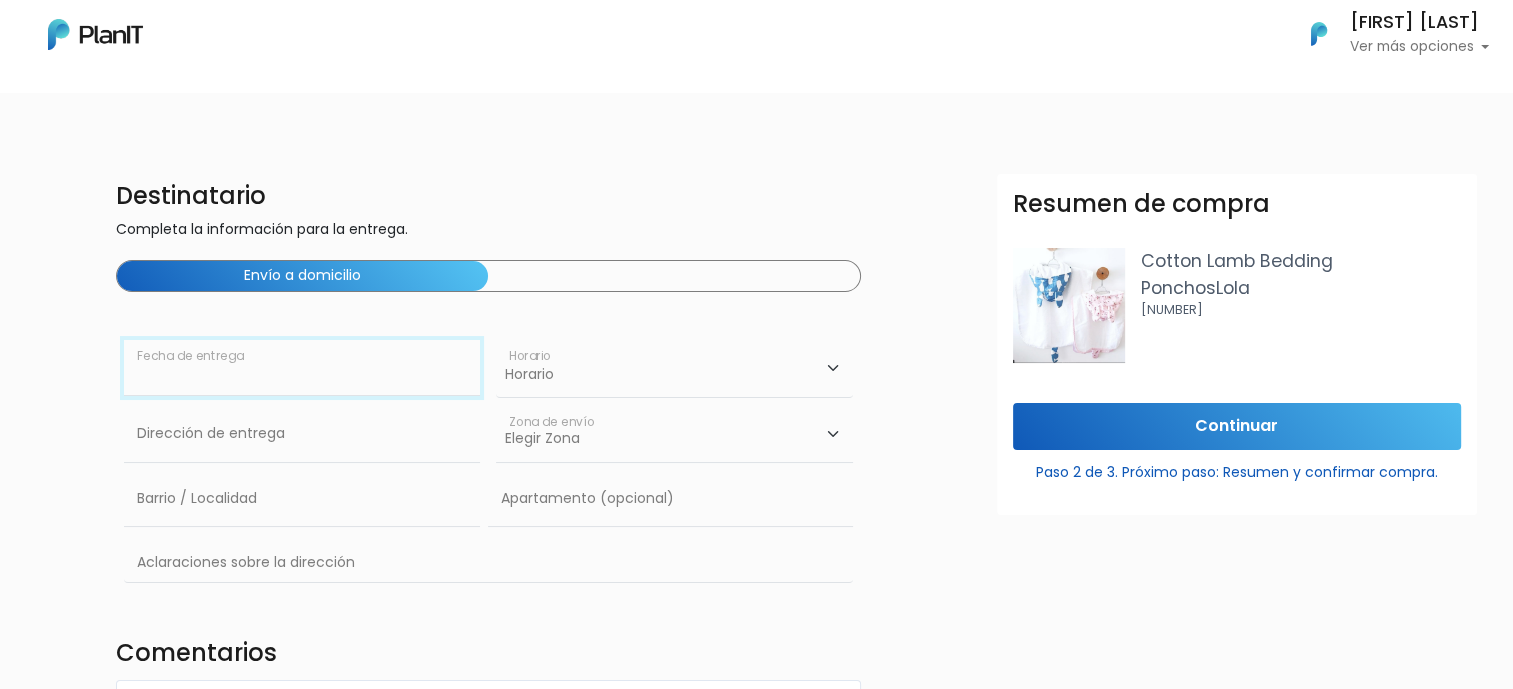 click at bounding box center [302, 368] 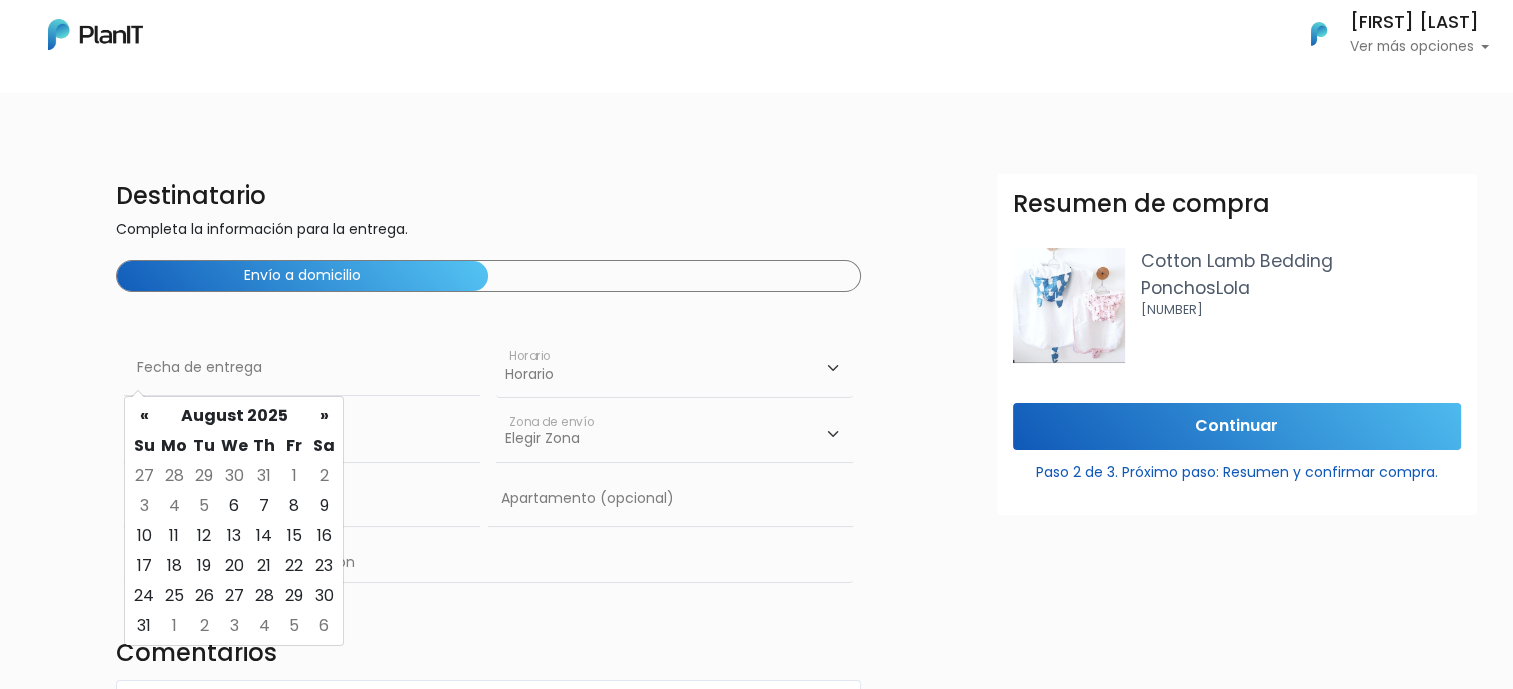 click on "Destinatario
Completa la información para la entrega.
Envío a domicilio
Nombre y apellido
Número de contacto
Fecha de entrega
Fecha de entrega
Horario 10:00 - 12:00
14:00 - 16:00
16:00 - 18:00
Horario
Horario" at bounding box center (488, 458) 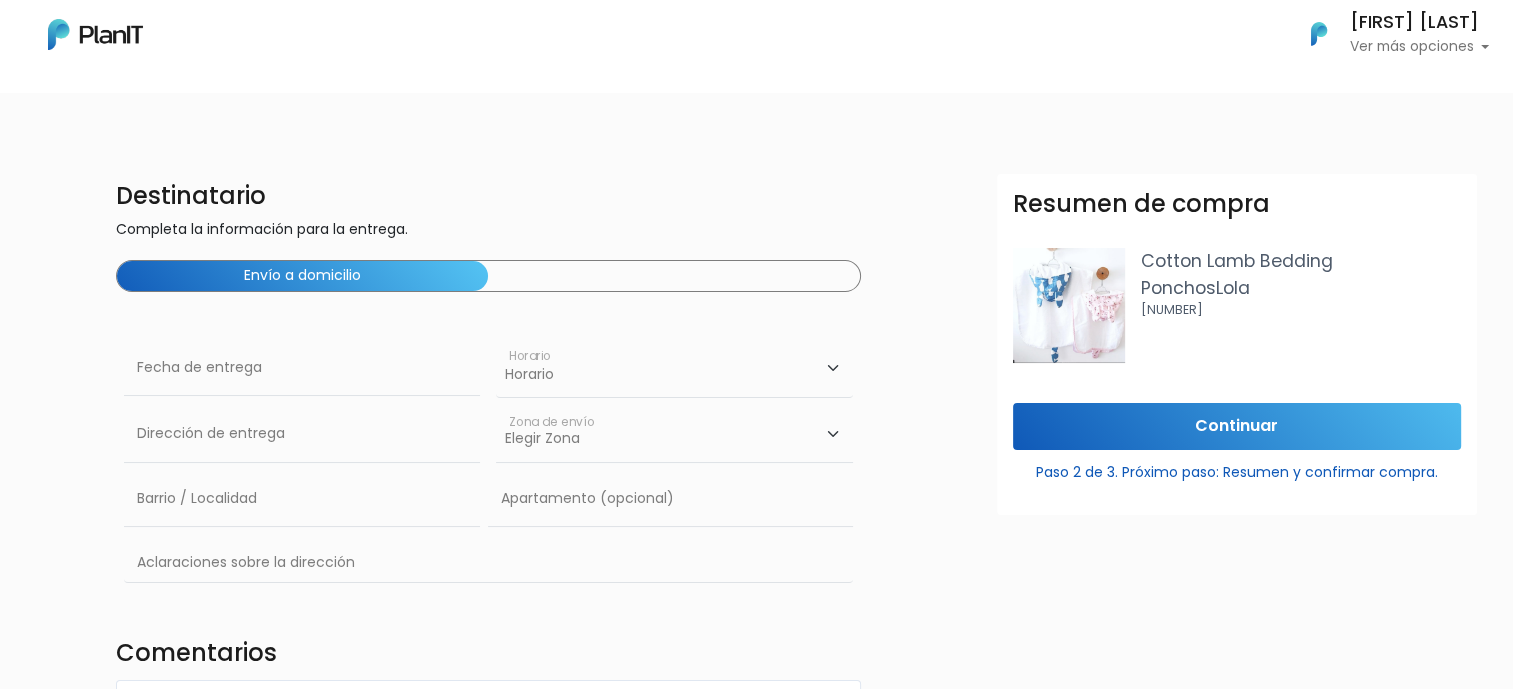 click on "Envío a domicilio" at bounding box center [302, 276] 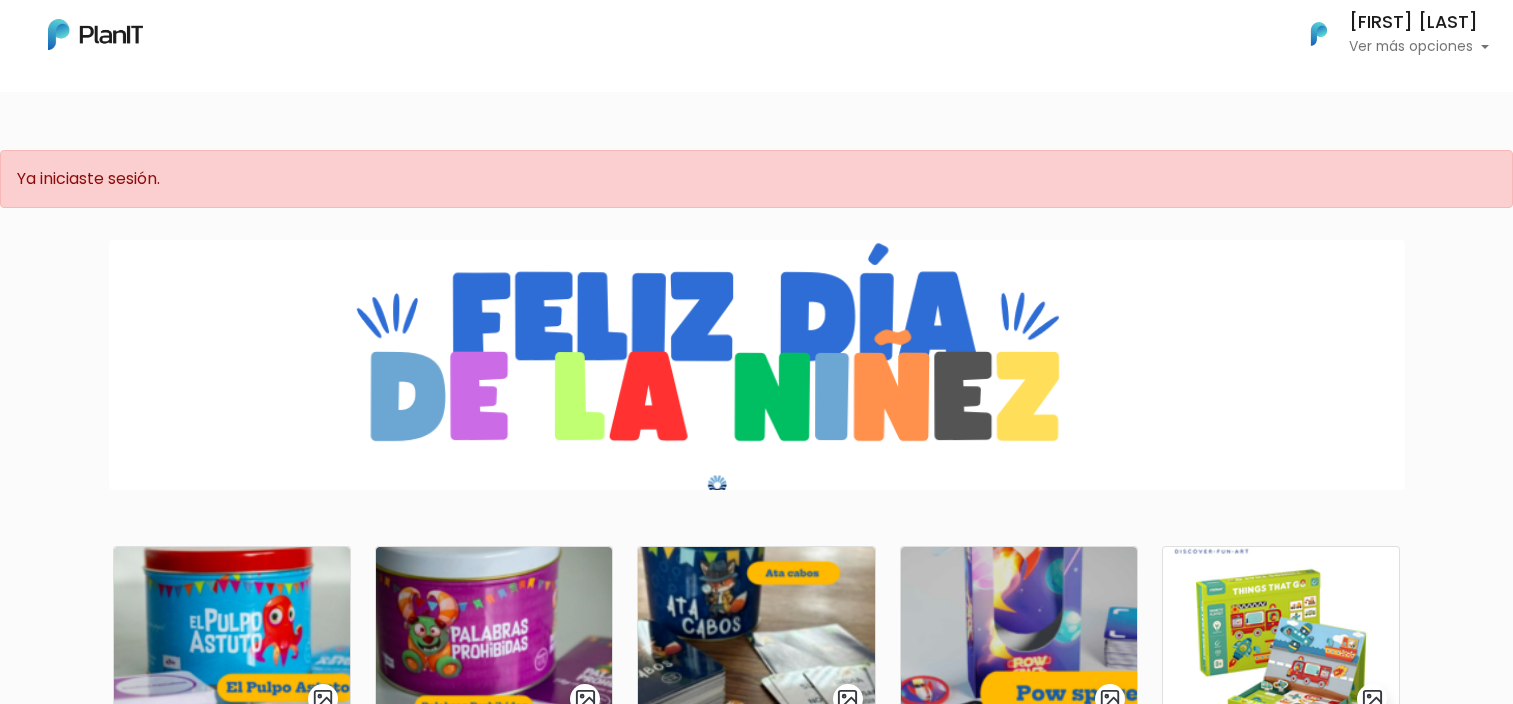 scroll, scrollTop: 0, scrollLeft: 0, axis: both 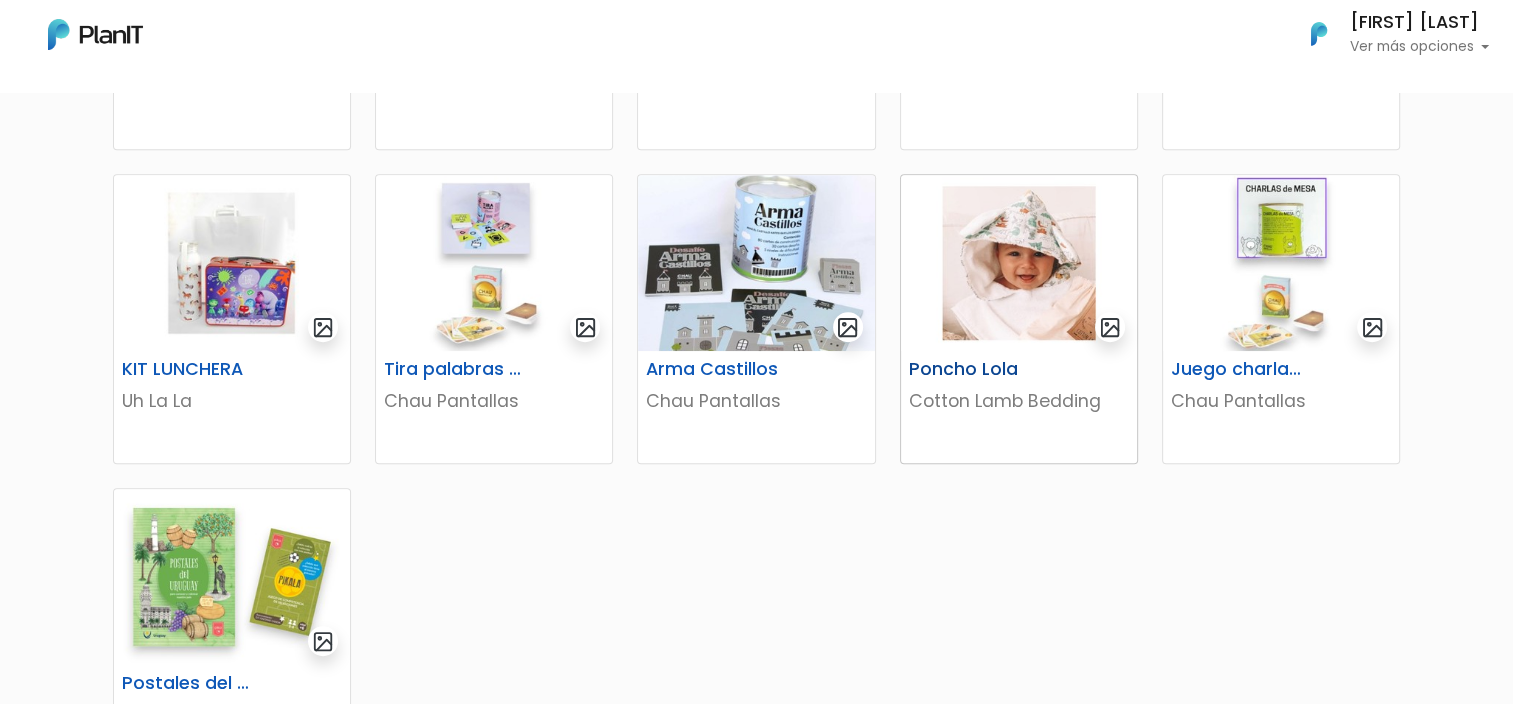 click at bounding box center [1019, 263] 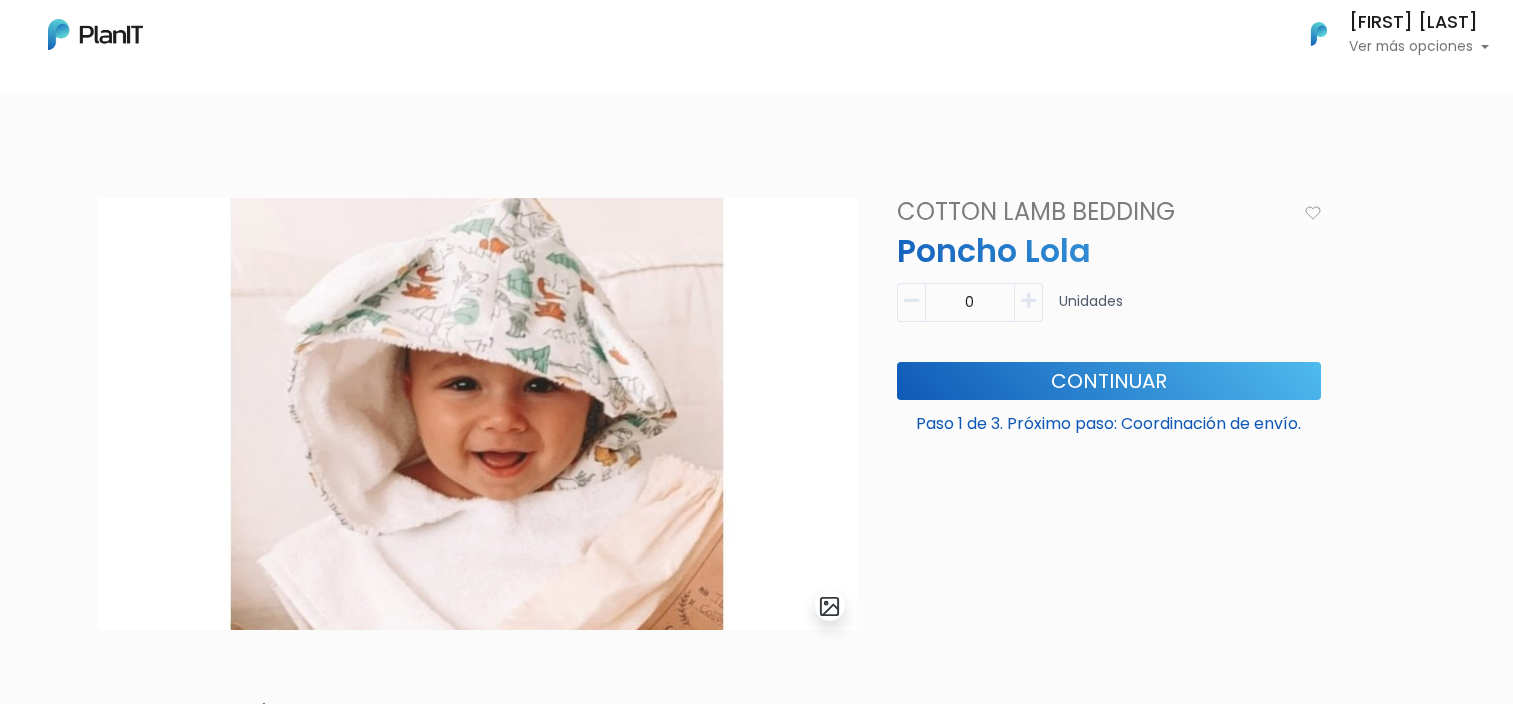 scroll, scrollTop: 0, scrollLeft: 0, axis: both 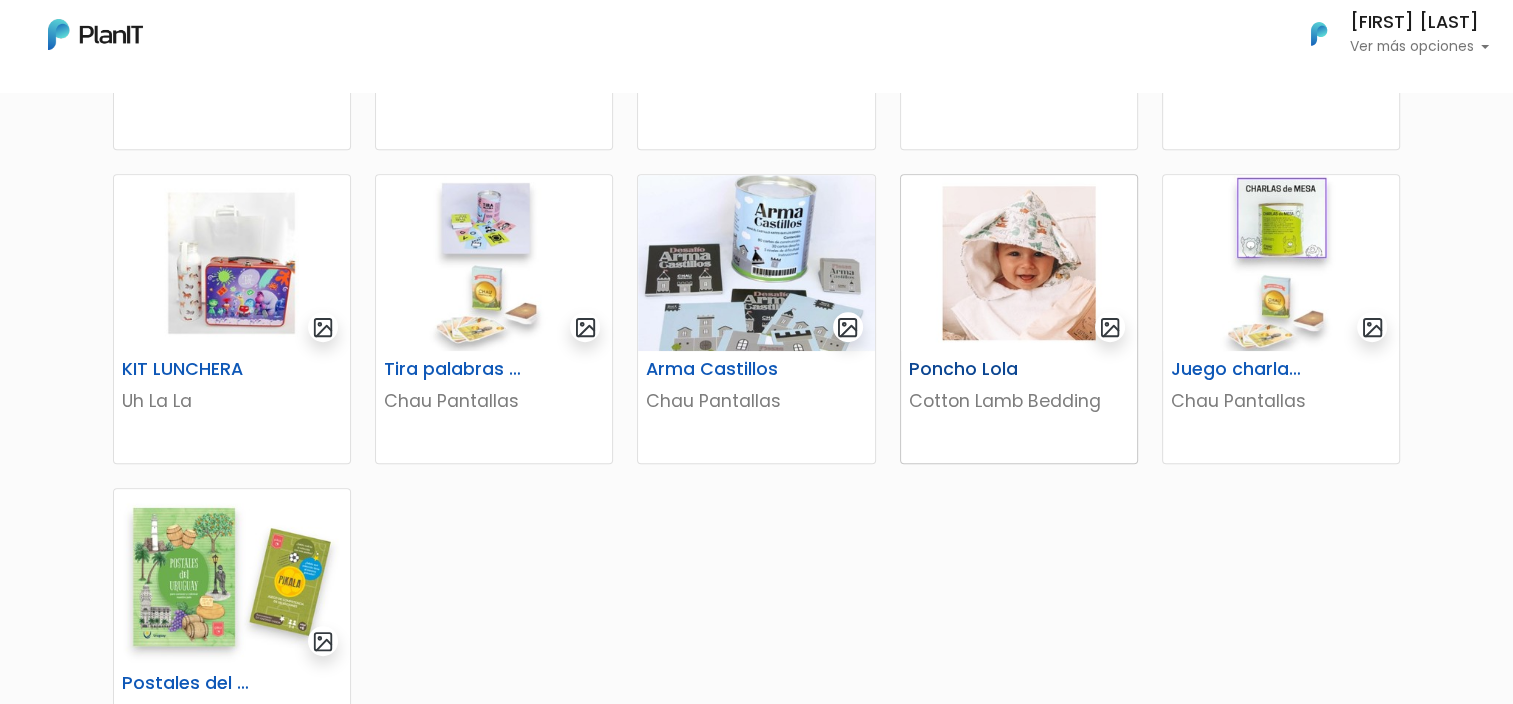 click at bounding box center (1019, 263) 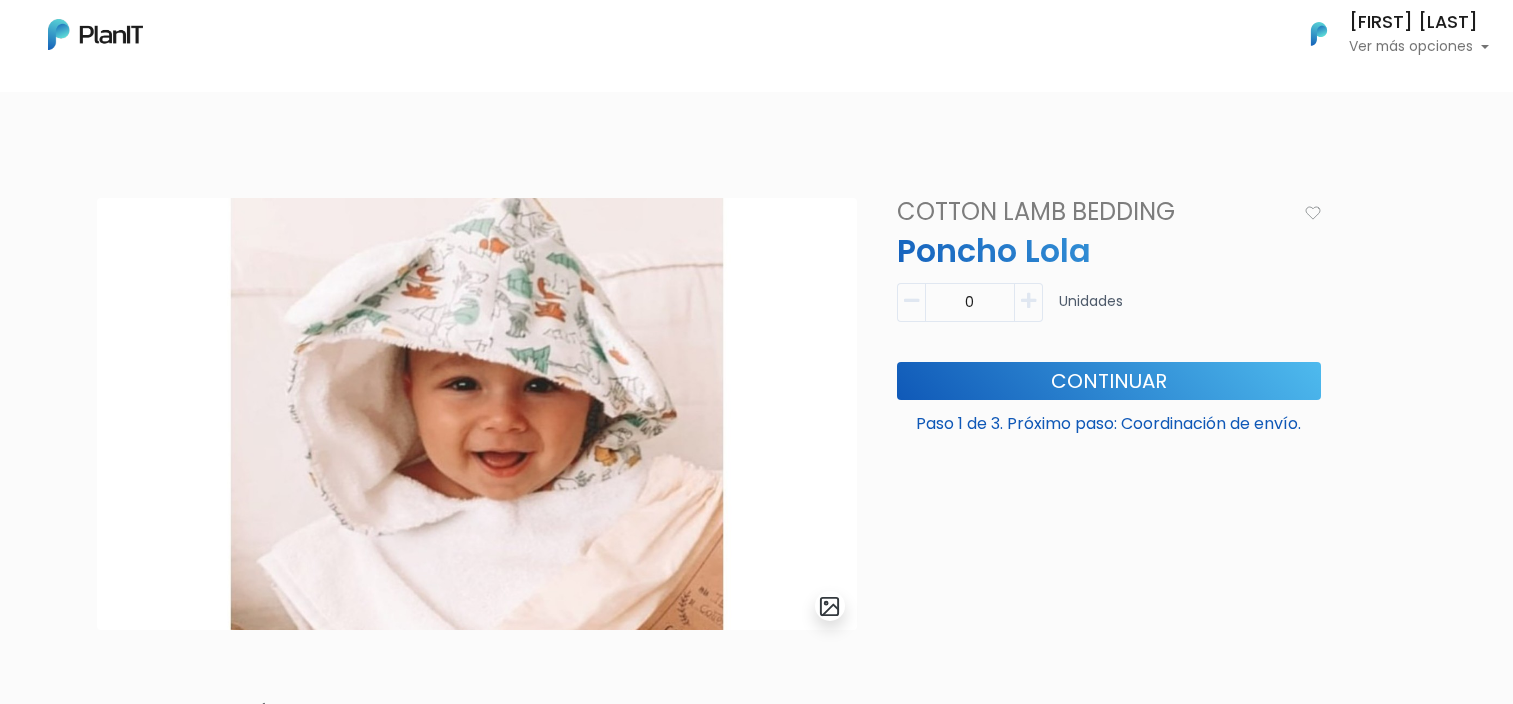 scroll, scrollTop: 0, scrollLeft: 0, axis: both 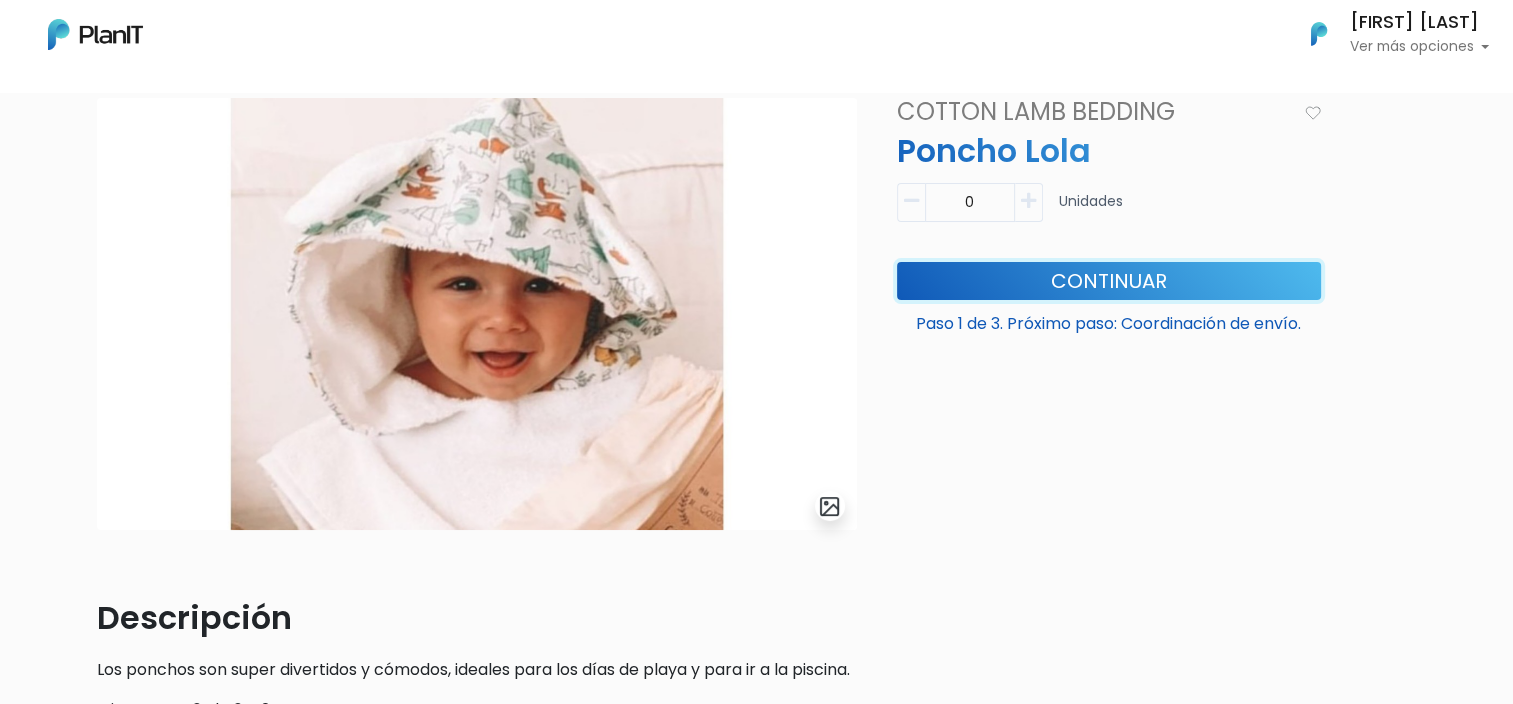 click on "Continuar" at bounding box center (1109, 281) 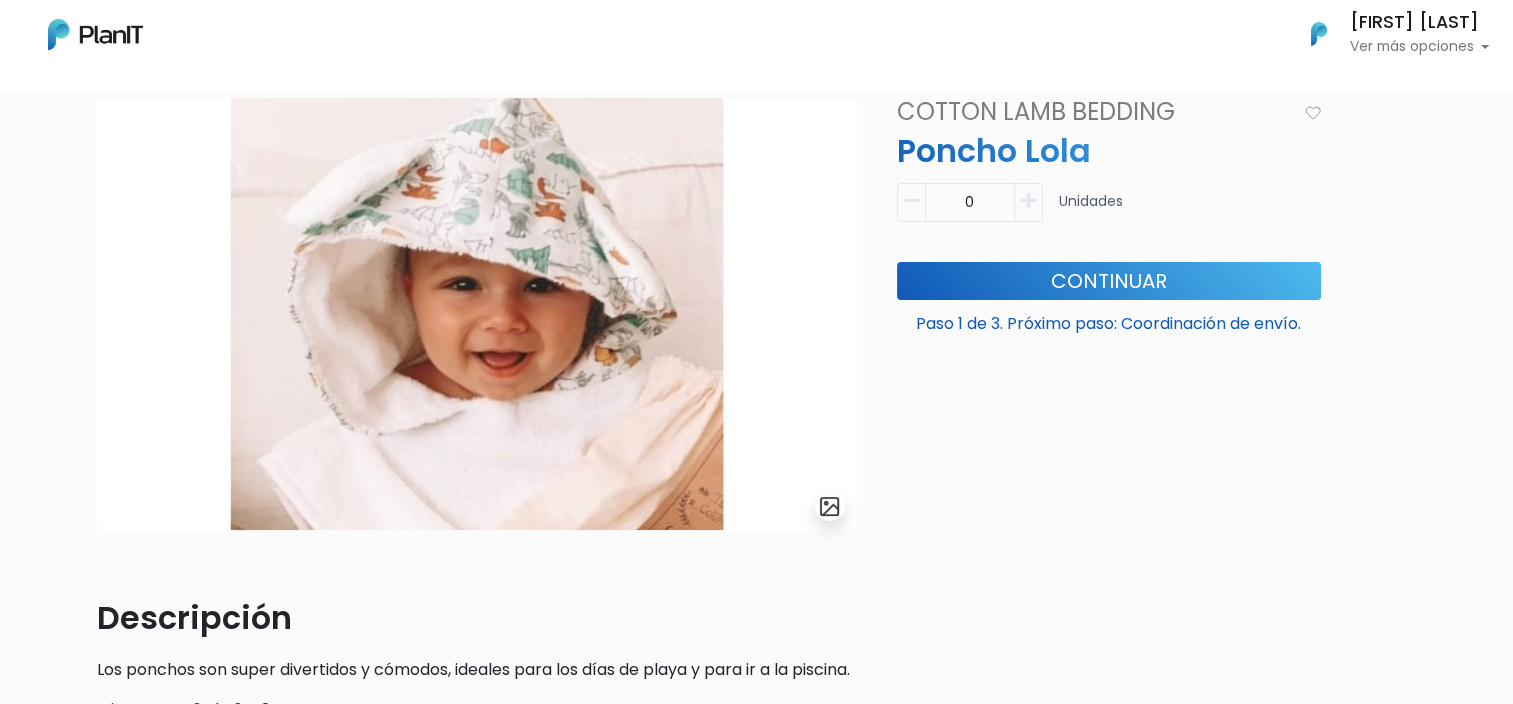 click on "0" at bounding box center (970, 202) 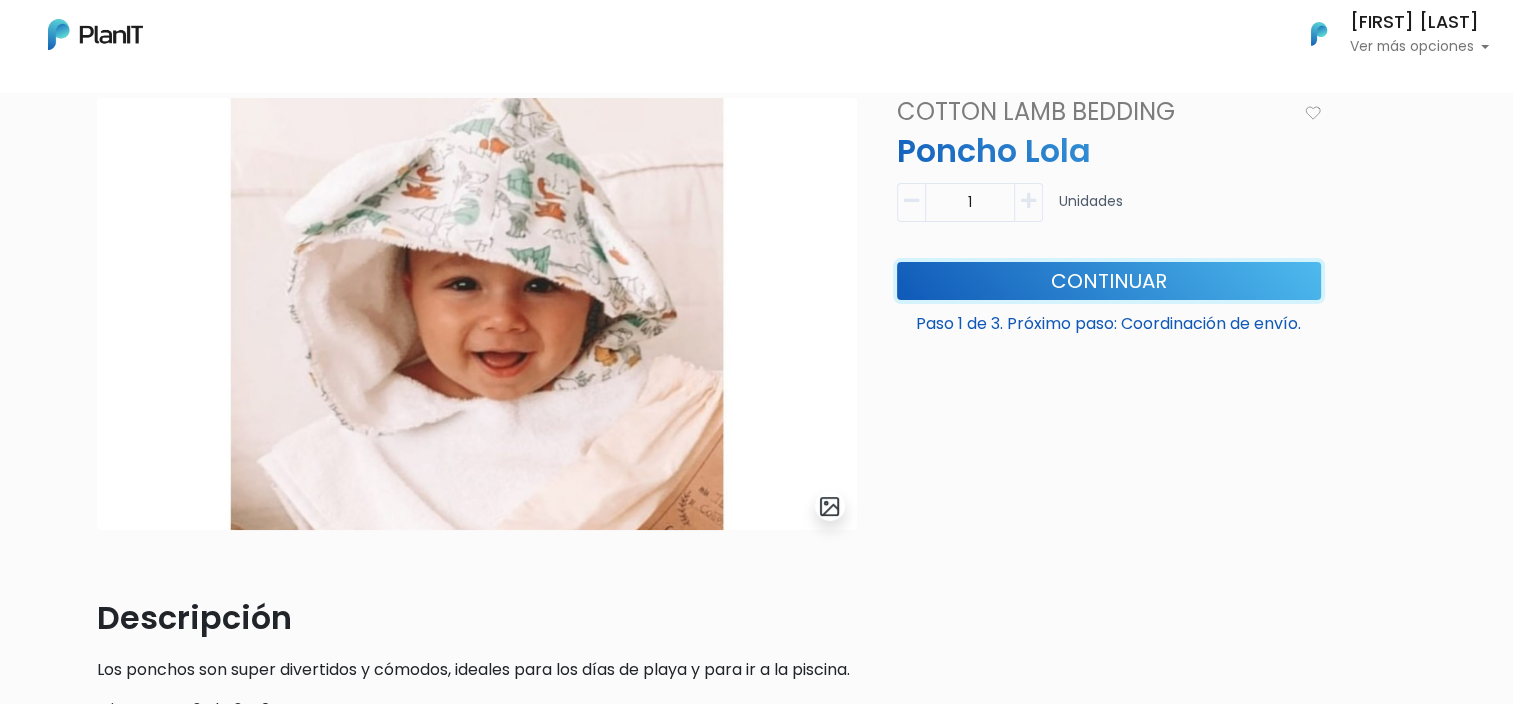 click on "Continuar" at bounding box center [1109, 281] 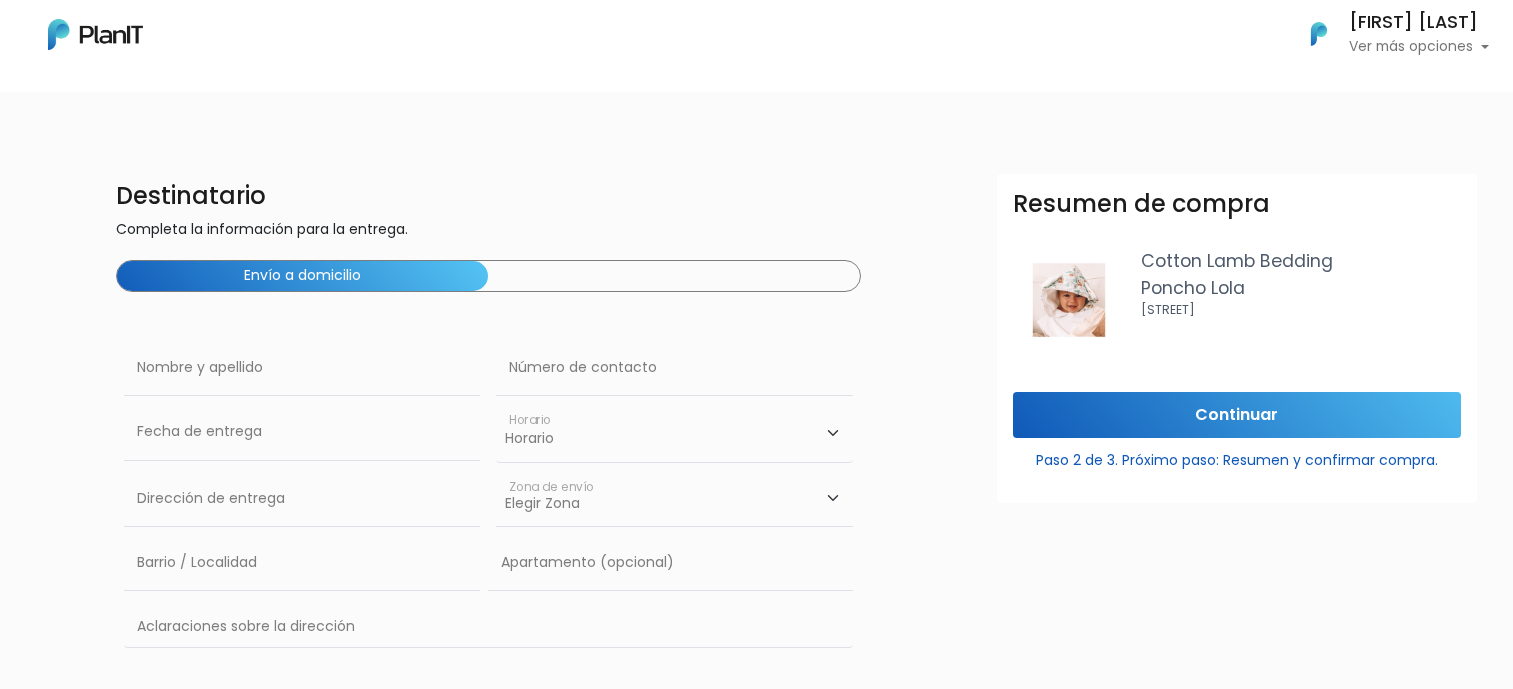 scroll, scrollTop: 0, scrollLeft: 0, axis: both 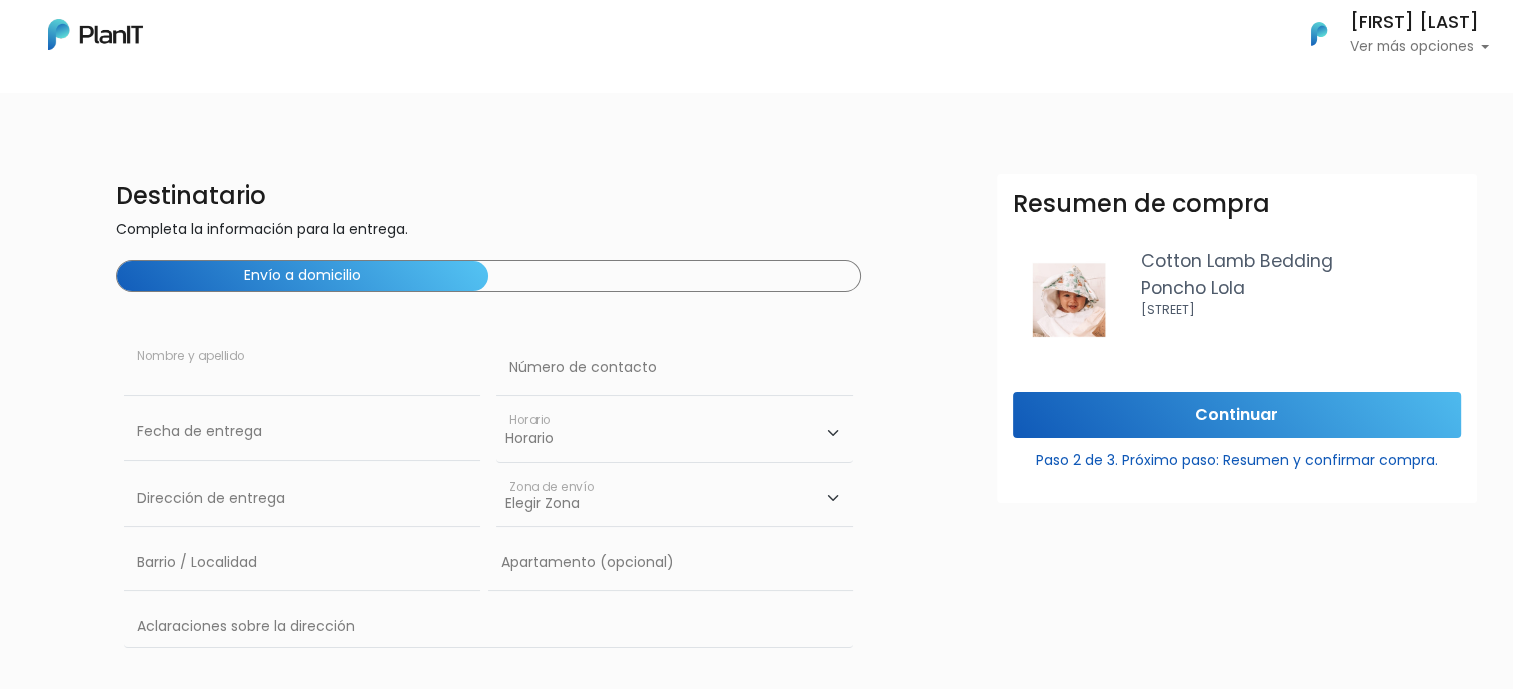 click at bounding box center (302, 368) 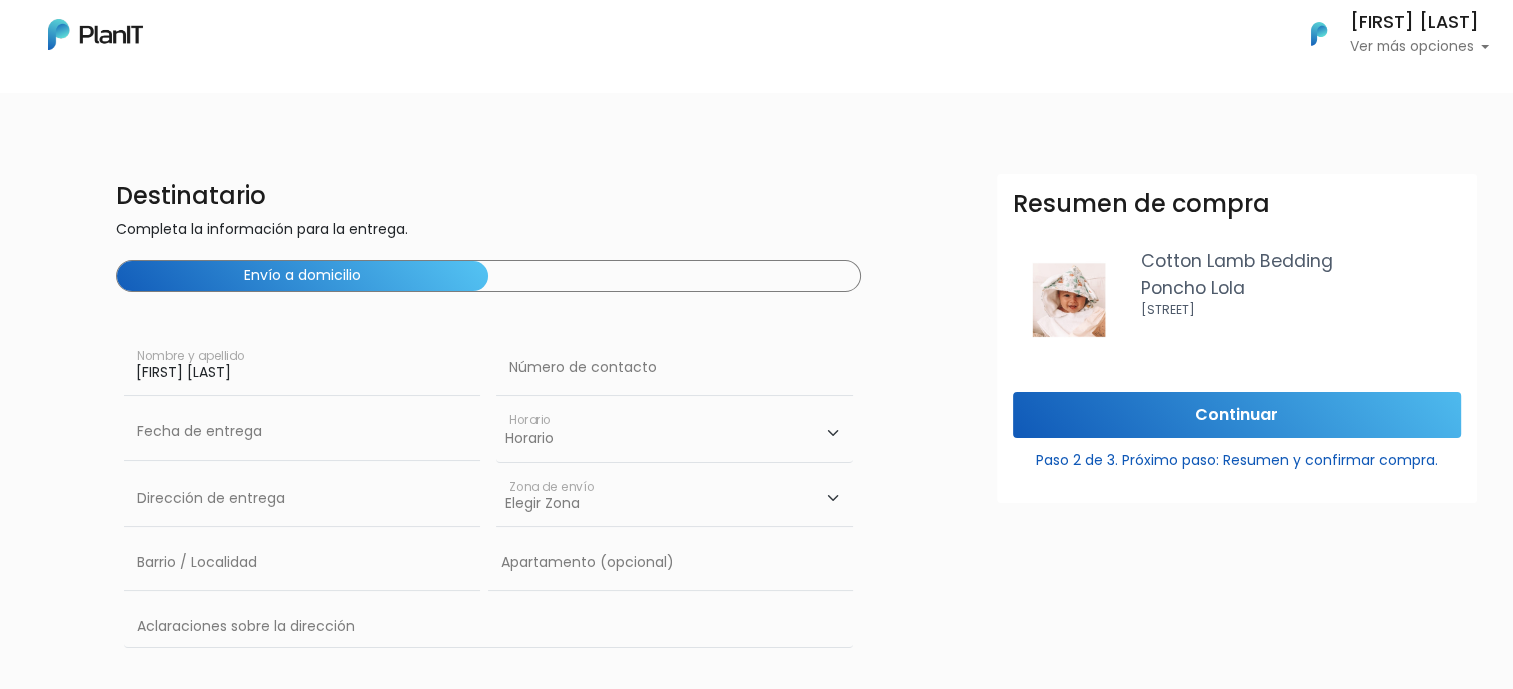 type on "[FIRST] [LAST]" 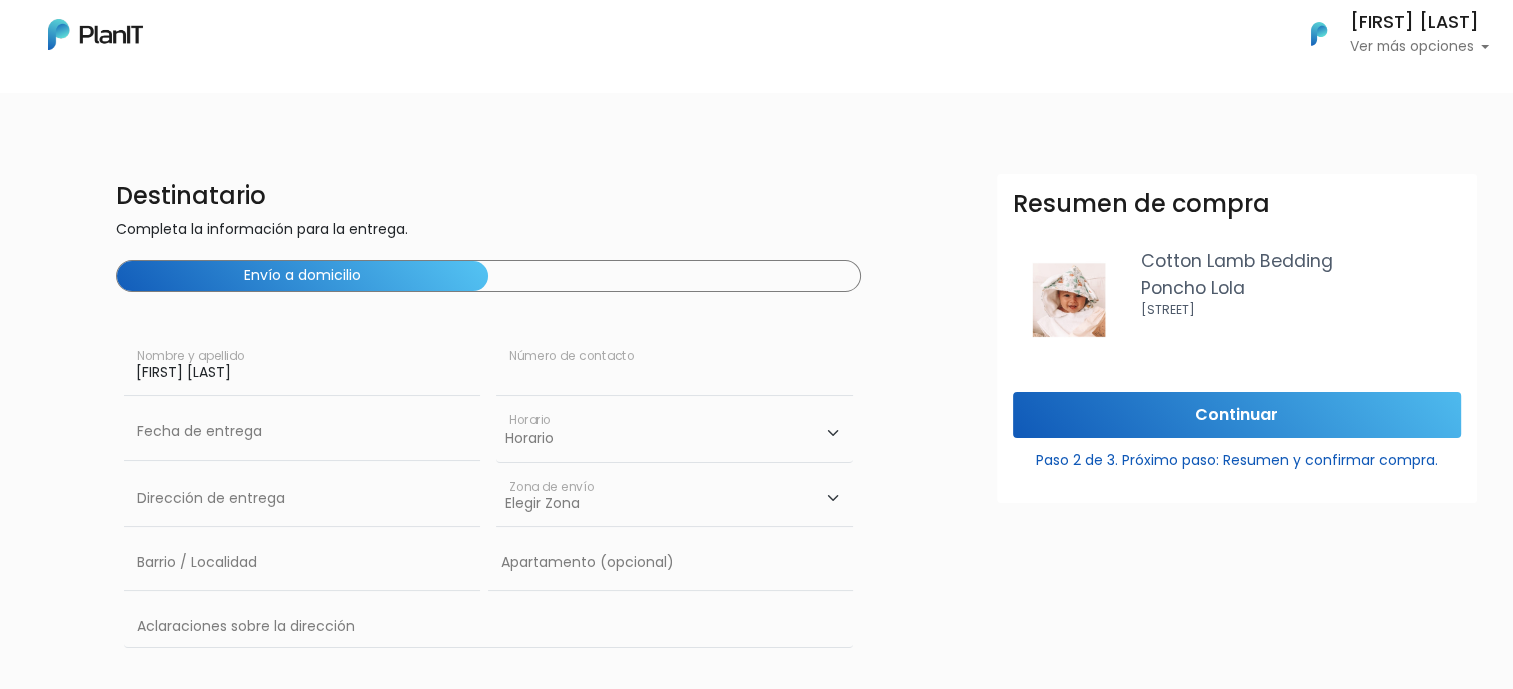 click at bounding box center [674, 368] 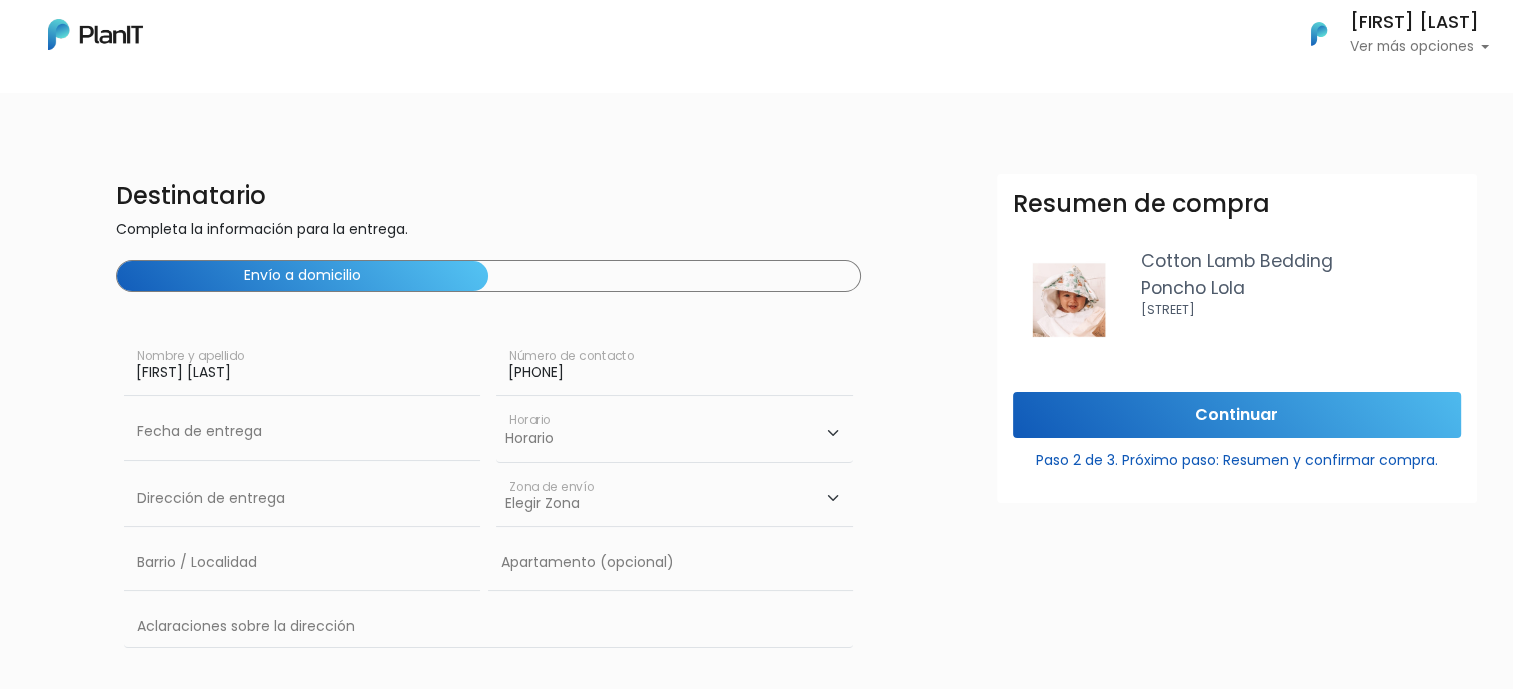 type on "[PHONE]" 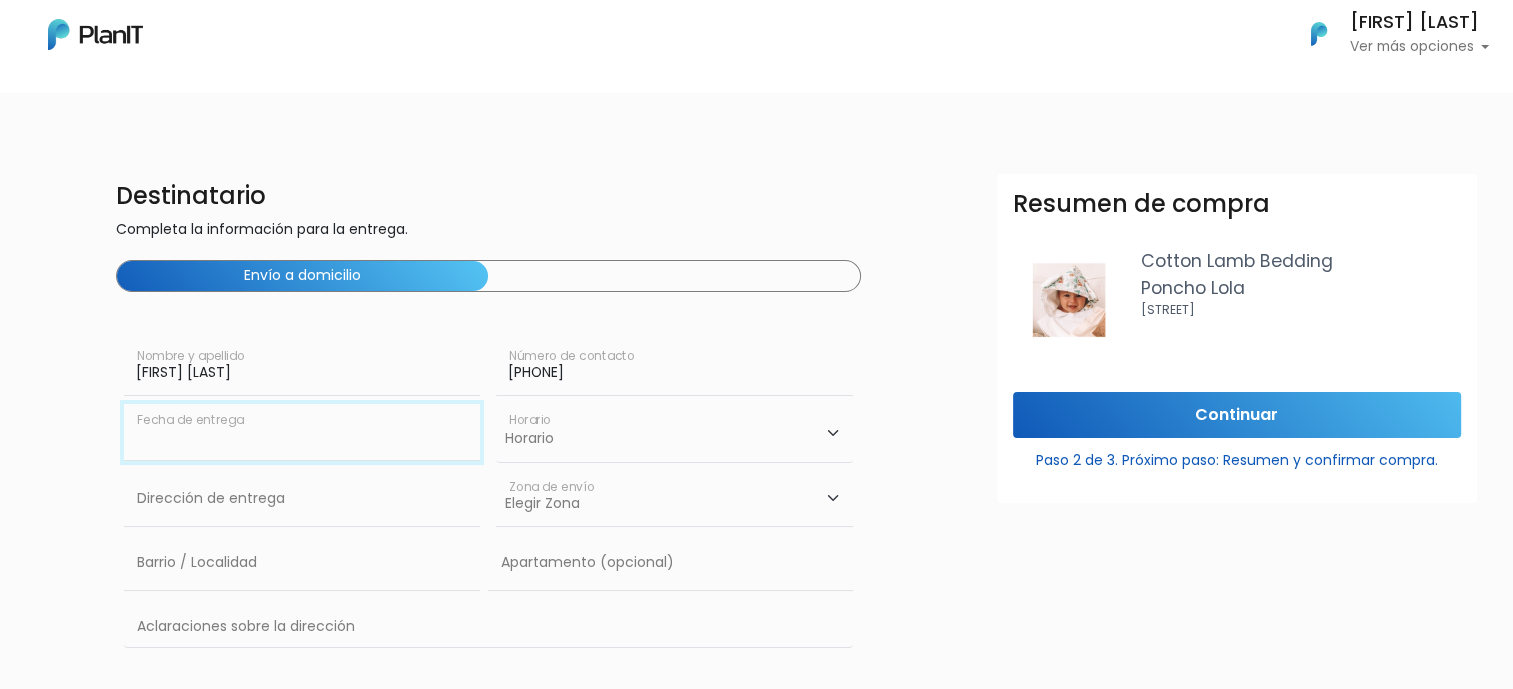 click at bounding box center (302, 432) 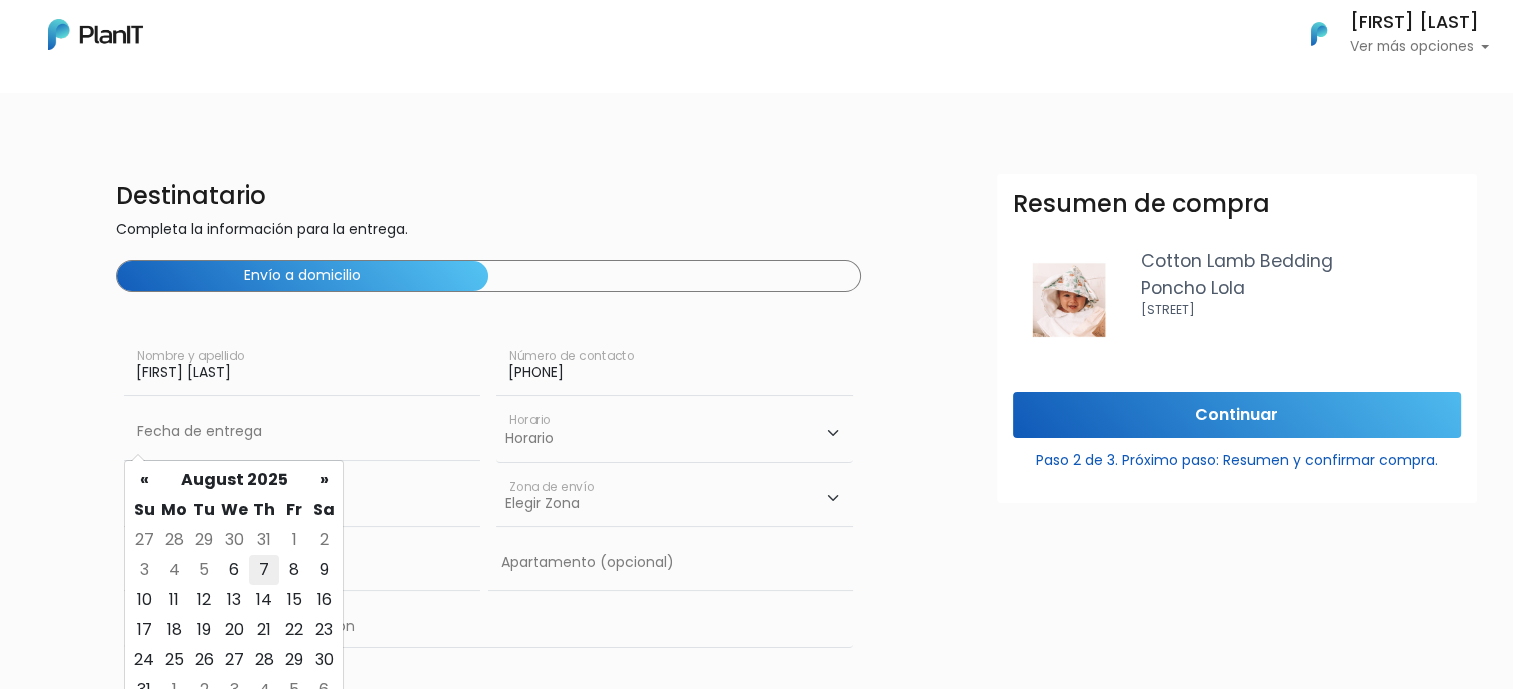 click on "7" at bounding box center (264, 570) 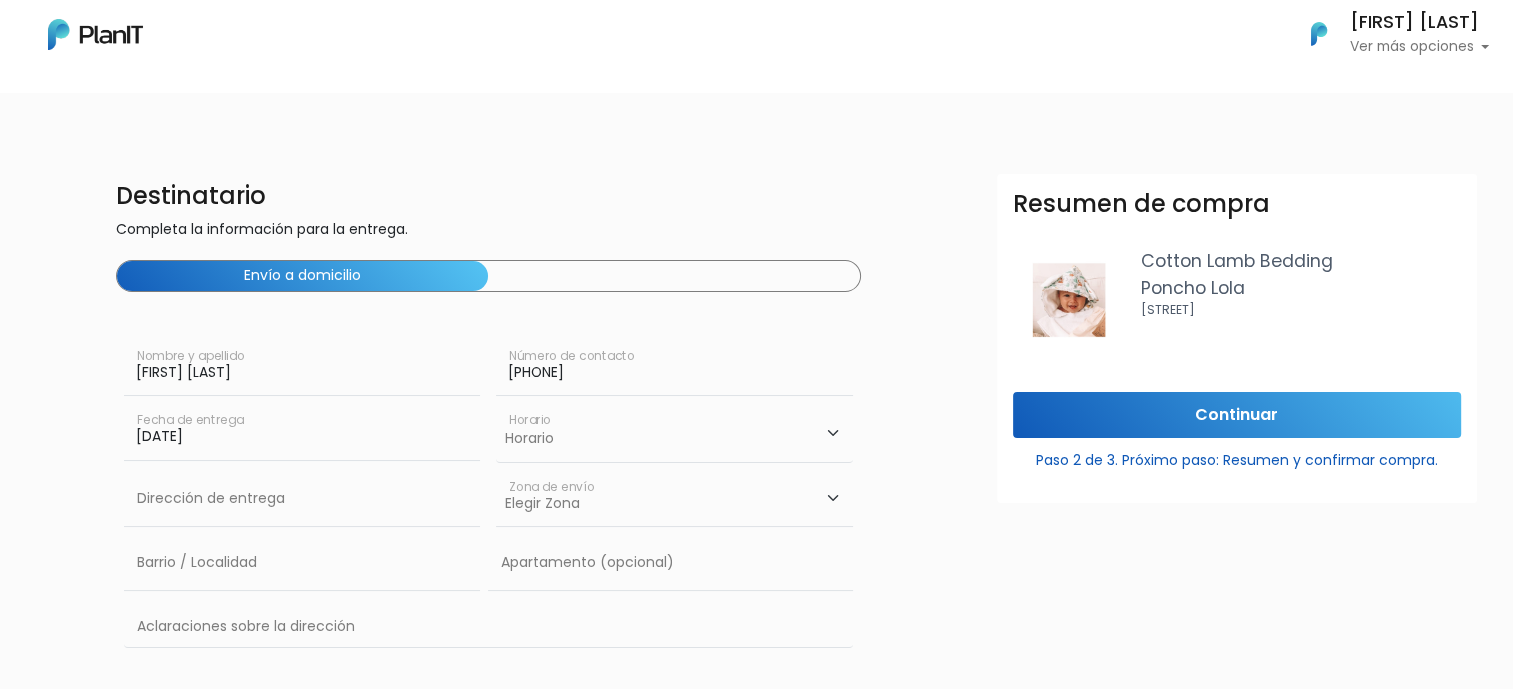 click on "Horario 08:00 - 10:00
10:00 - 12:00
14:00 - 16:00
16:00 - 18:00" at bounding box center (674, 433) 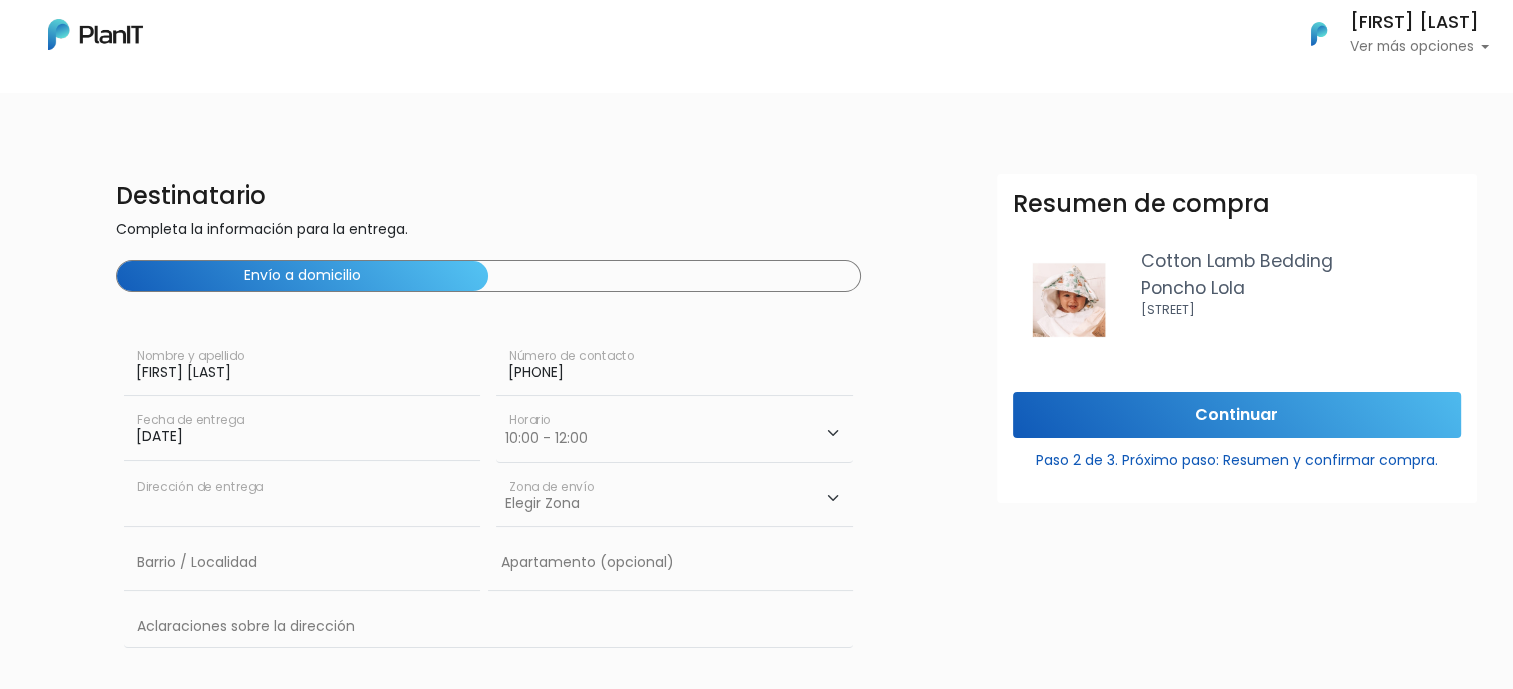 click at bounding box center (302, 499) 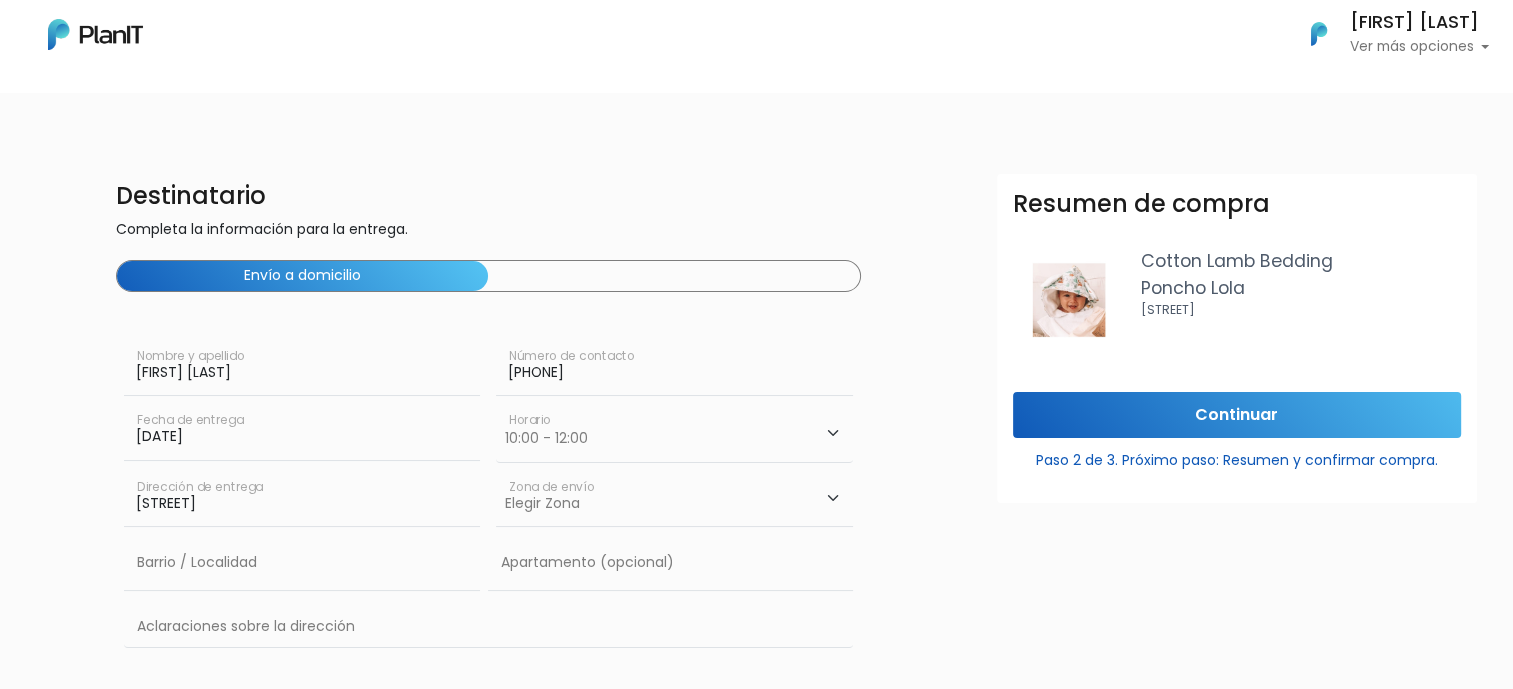 click on "Elegir Zona Zona américa
[CITY]" at bounding box center [674, 499] 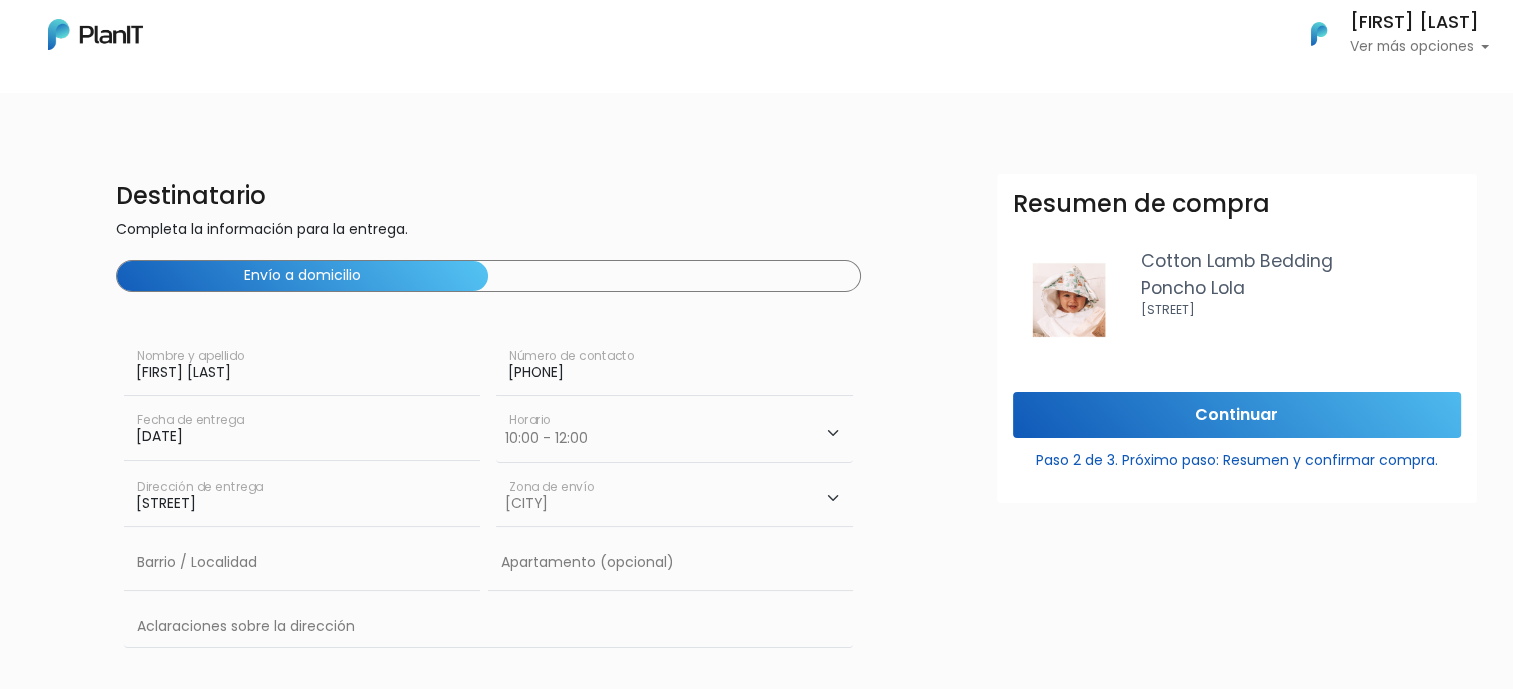click on "Elegir Zona Zona américa
[CITY]" at bounding box center (674, 499) 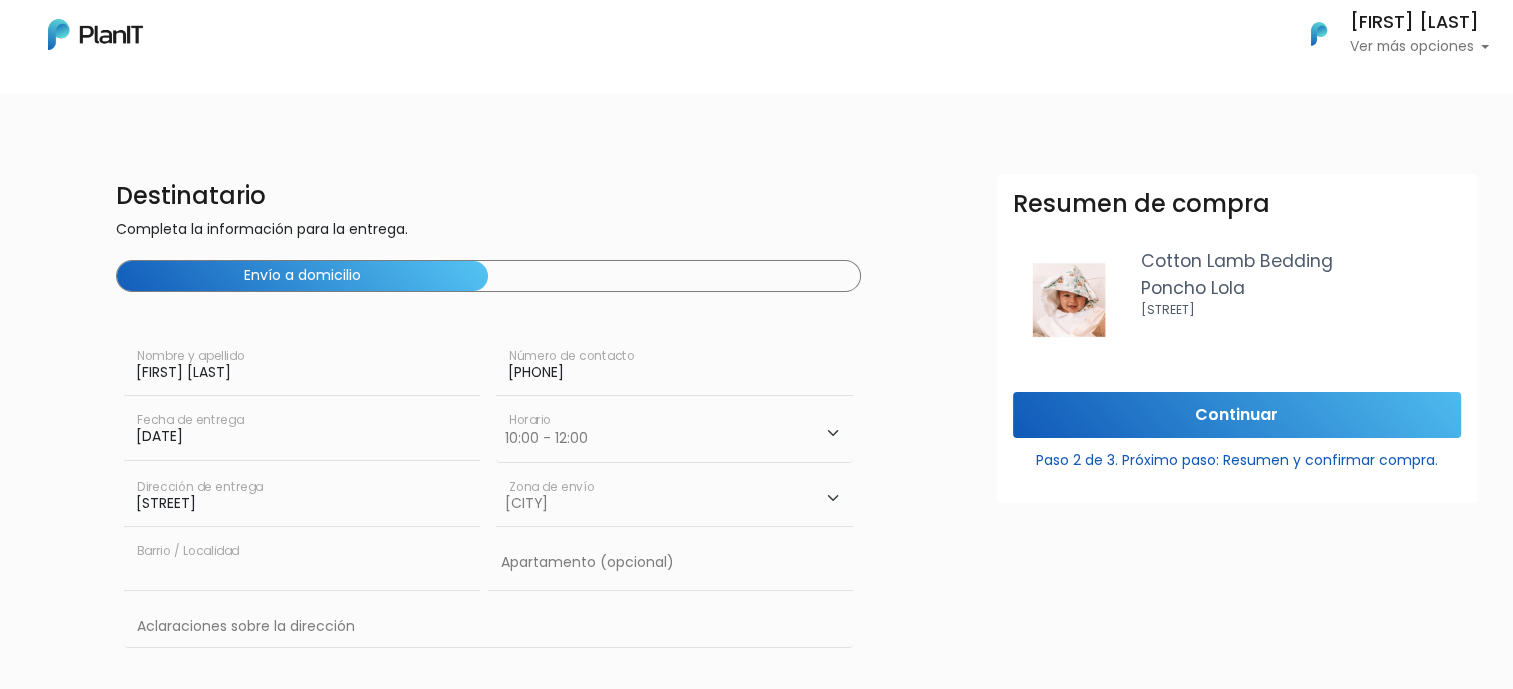 click at bounding box center (302, 563) 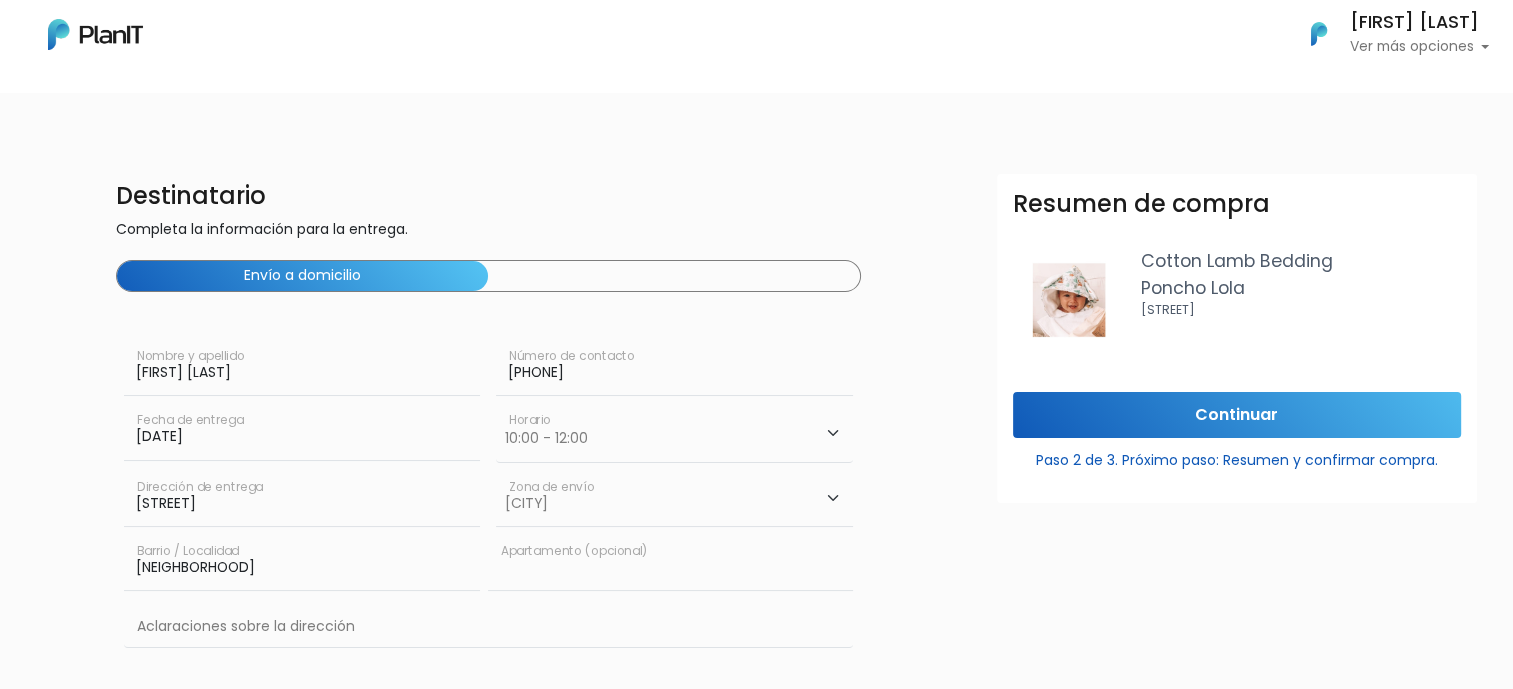 click at bounding box center [670, 563] 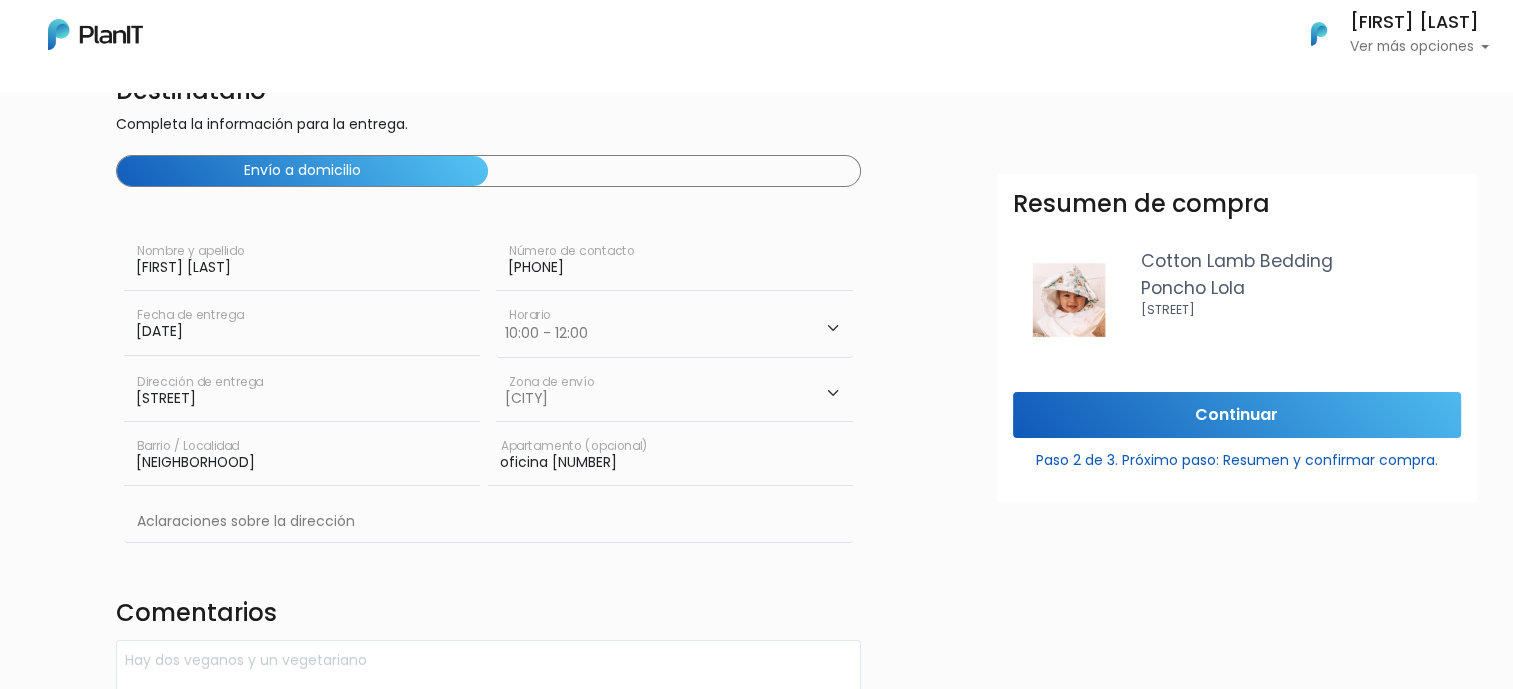 scroll, scrollTop: 200, scrollLeft: 0, axis: vertical 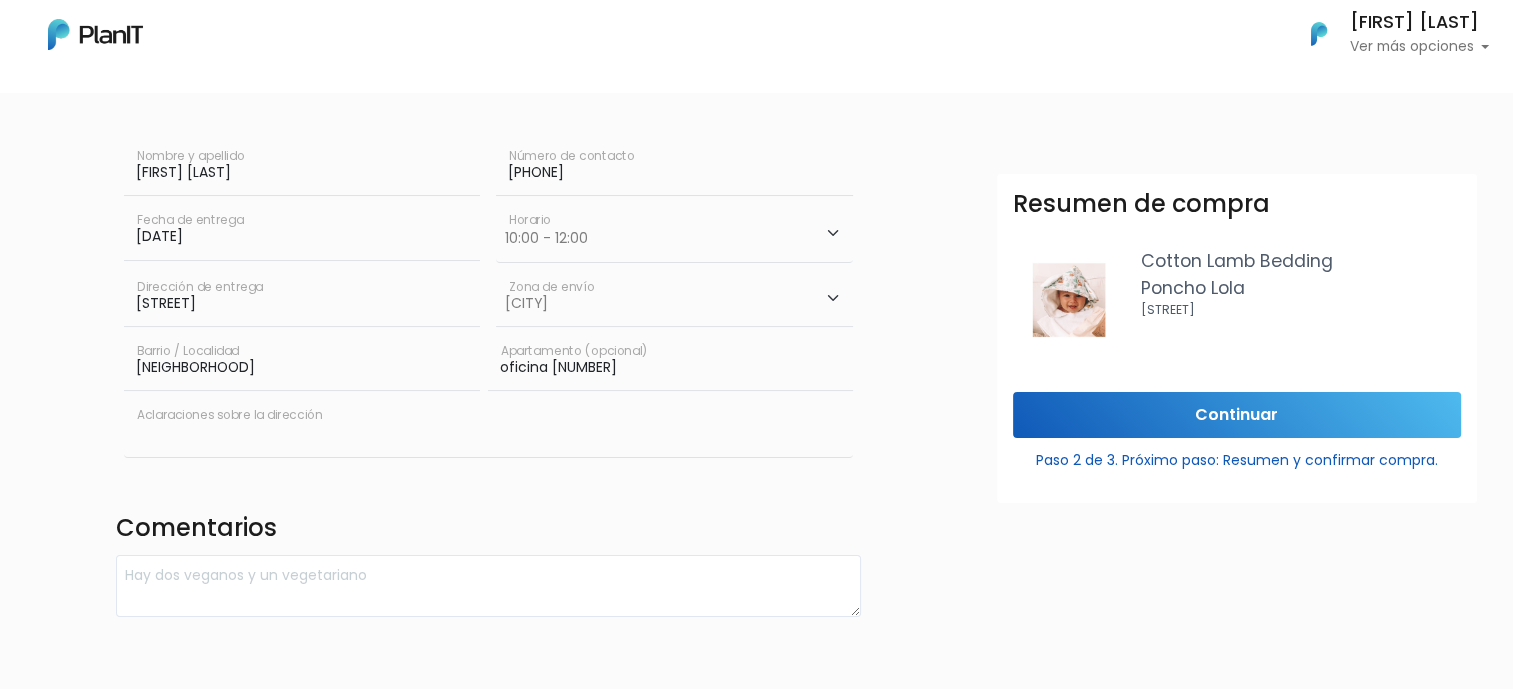 click at bounding box center (488, 428) 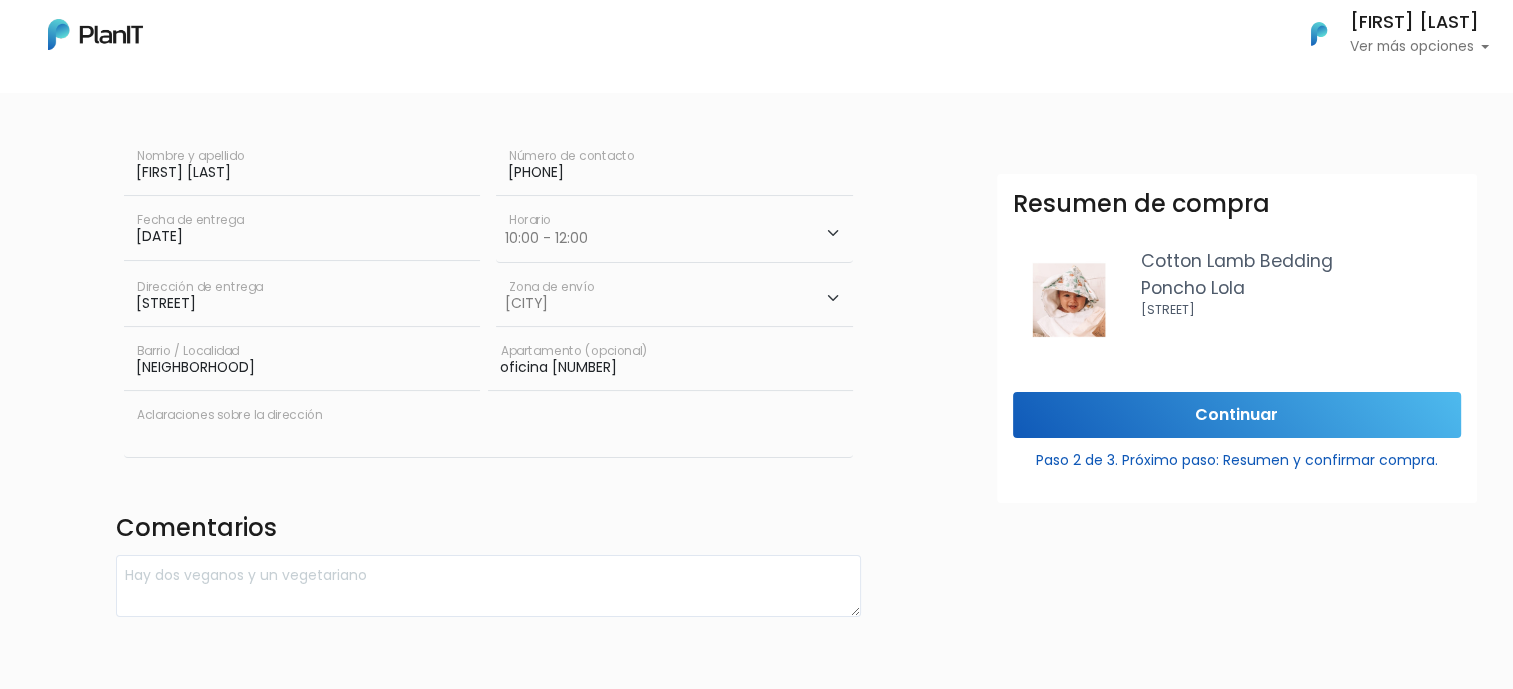 click at bounding box center [488, 428] 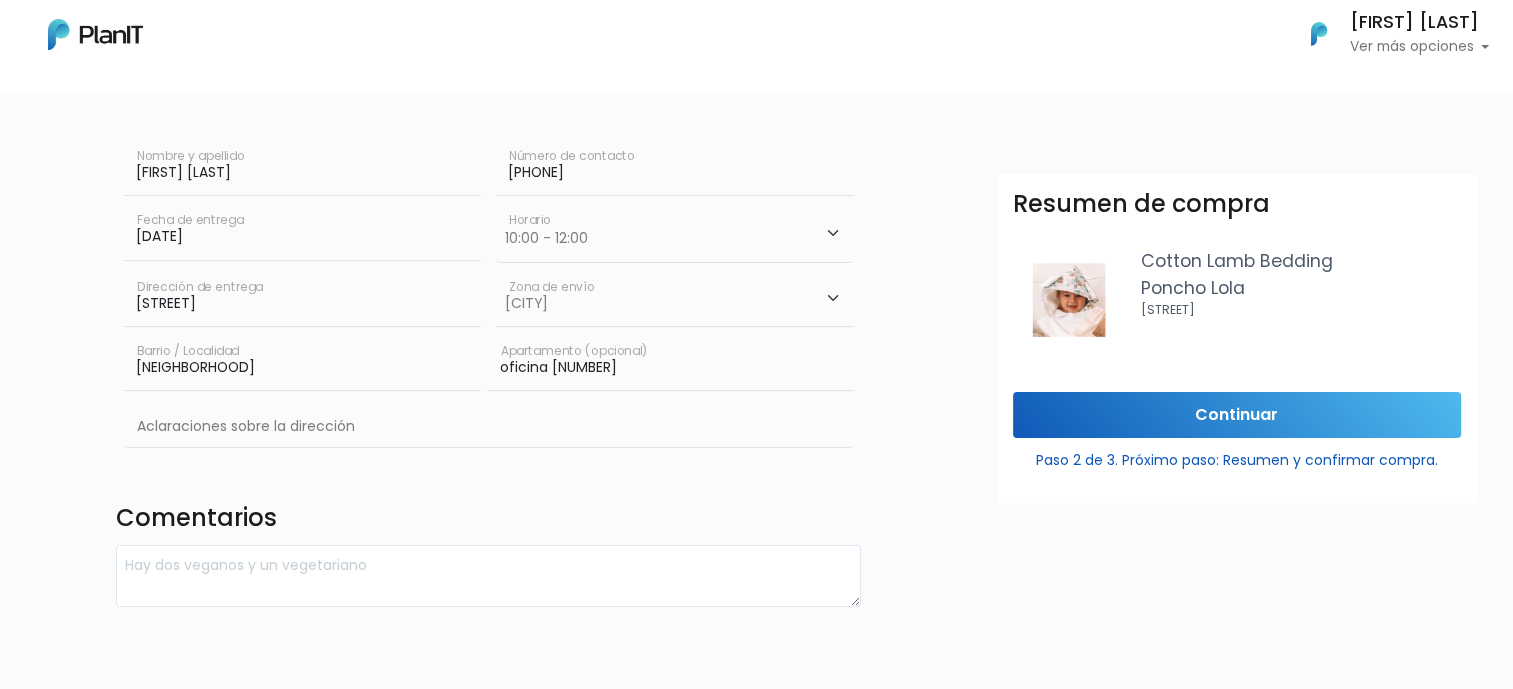 click on "Destinatario
Completa la información para la entrega.
Envío a domicilio
[FIRST] [LAST]
Nombre y apellido
[PHONE]
Número de contacto
Fecha de entrega
[DATE]
Fecha de entrega
Horario 10:00 - 12:00
14:00 - 16:00
16:00 - 18:00
Horario" at bounding box center [884, 290] 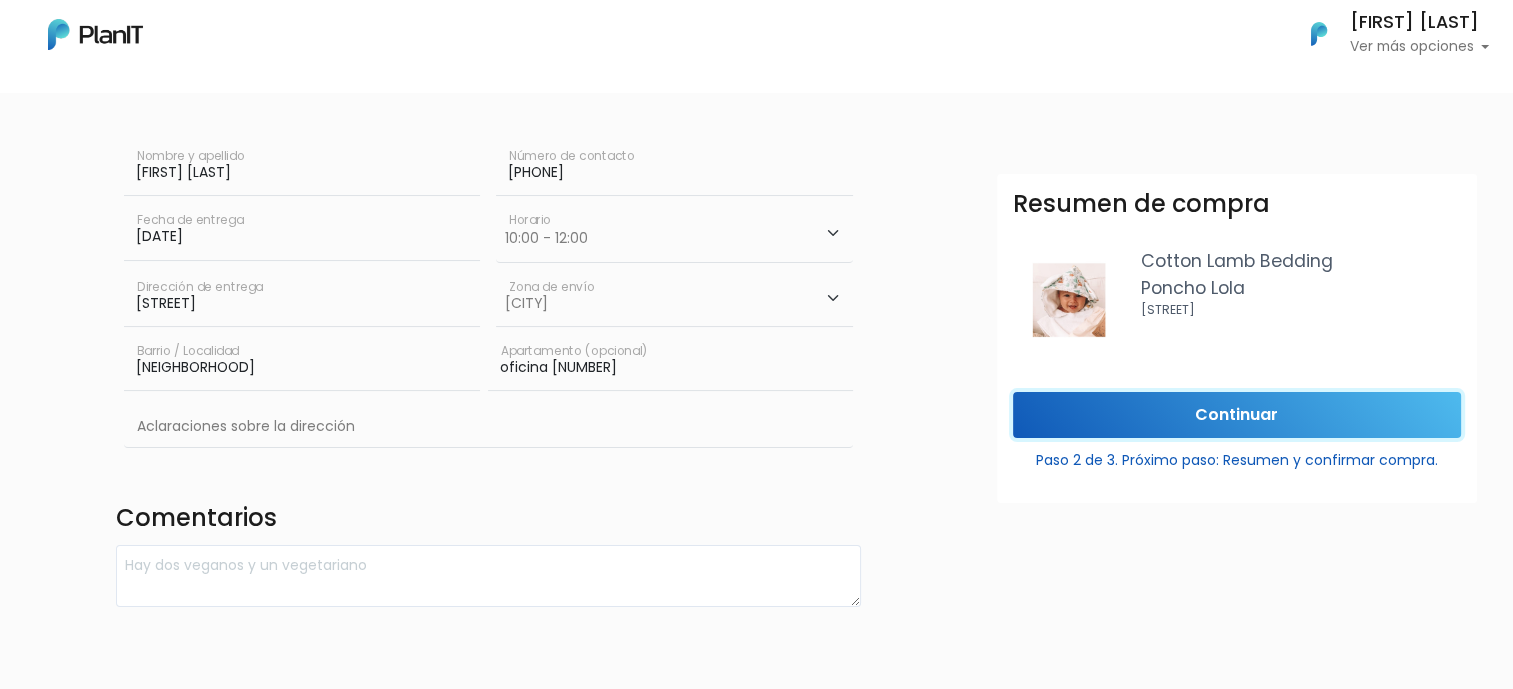 click on "Continuar" at bounding box center [1237, 415] 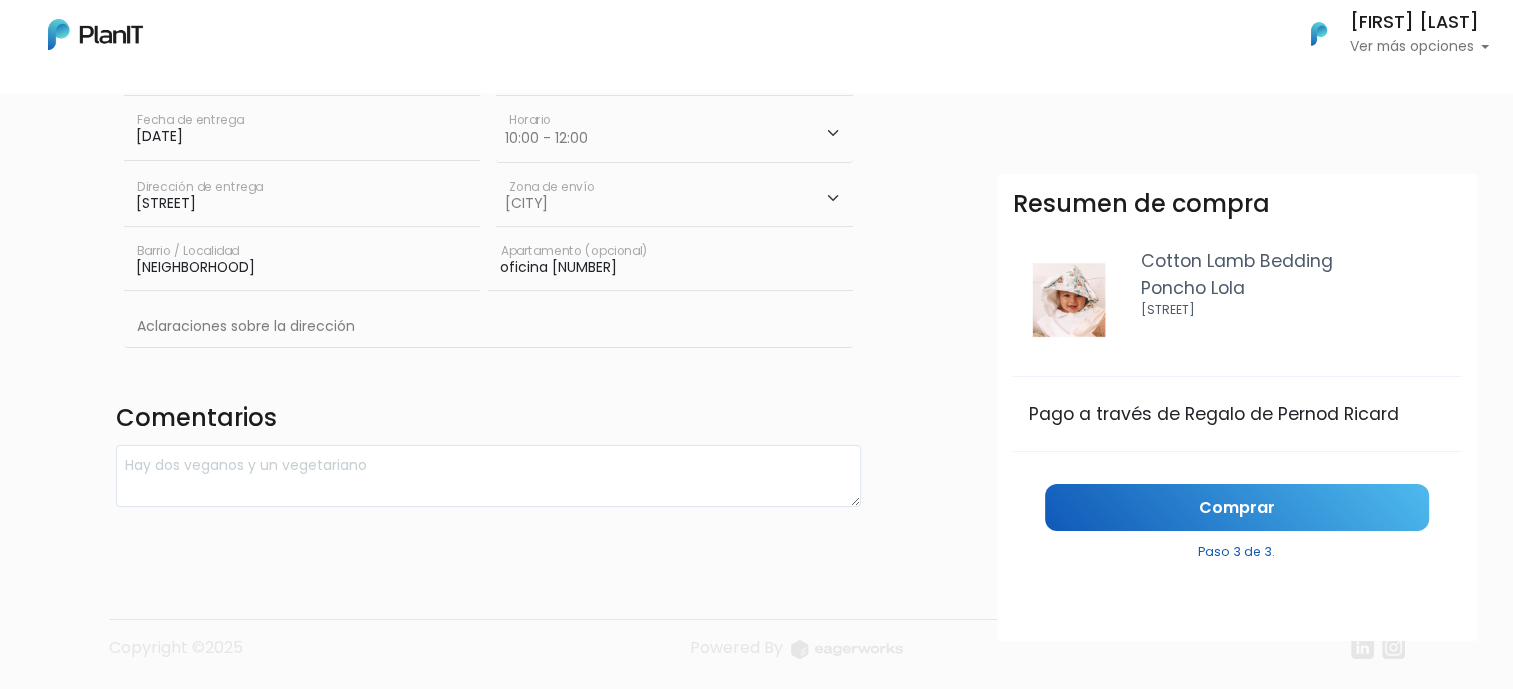 scroll, scrollTop: 200, scrollLeft: 0, axis: vertical 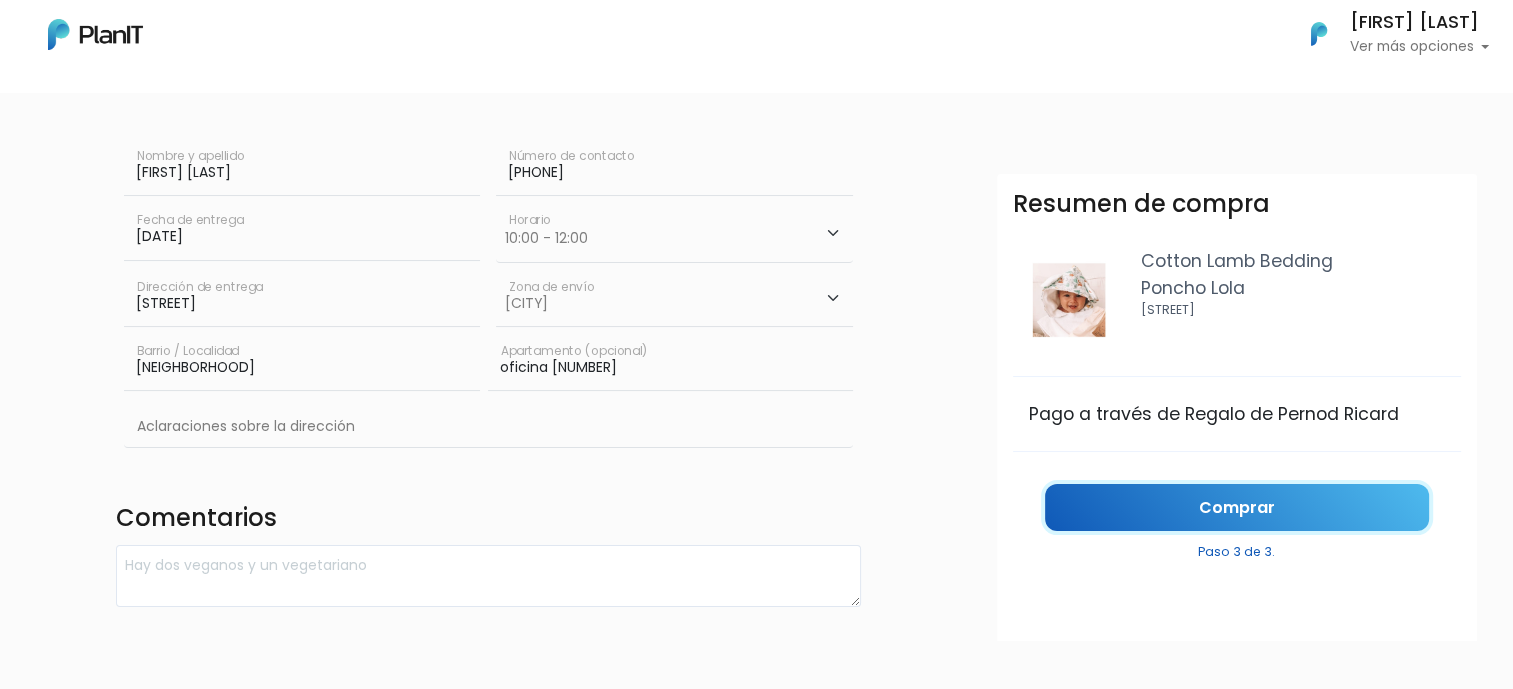 click on "Comprar" at bounding box center (1237, 507) 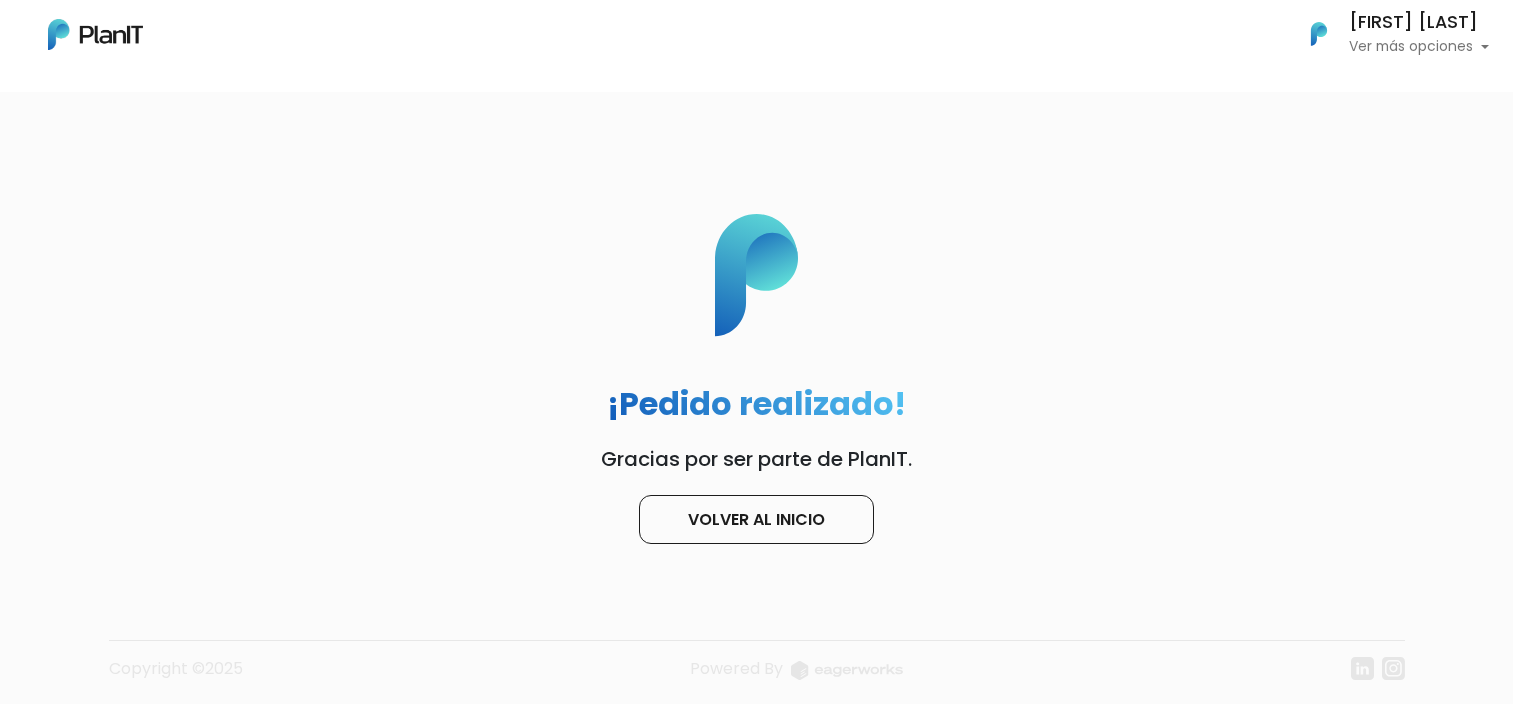 scroll, scrollTop: 0, scrollLeft: 0, axis: both 